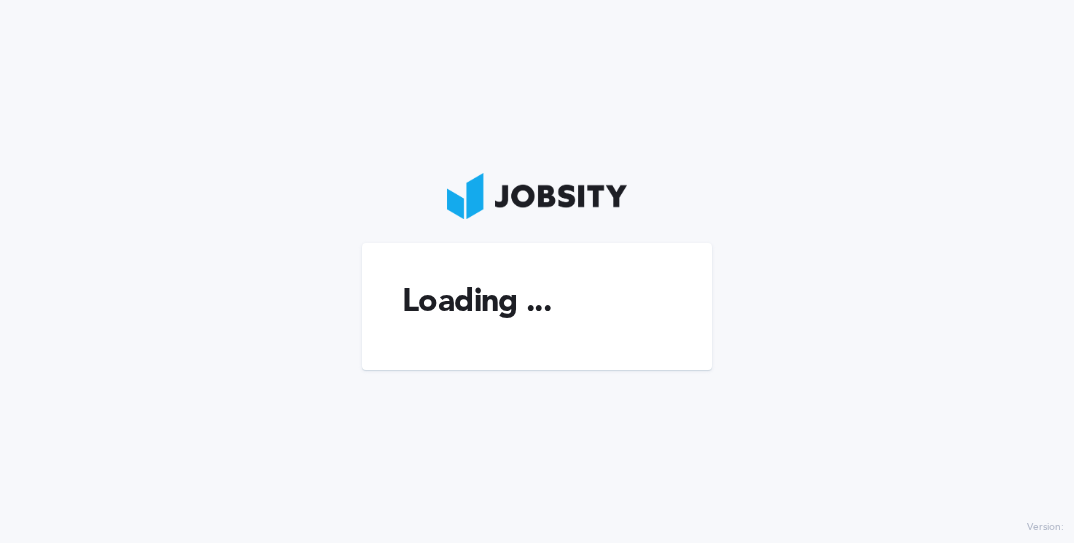 scroll, scrollTop: 0, scrollLeft: 0, axis: both 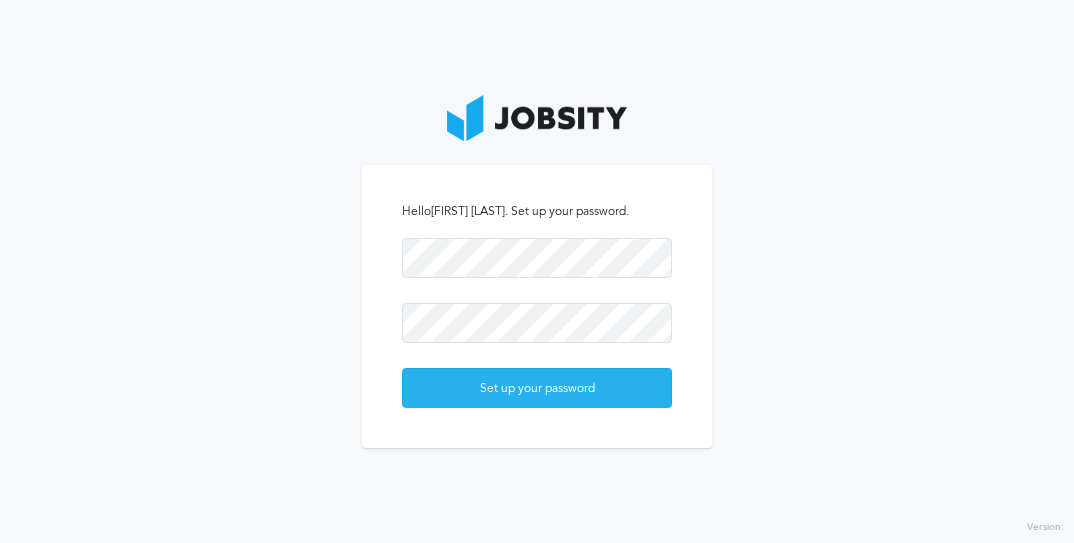 click on "Set up your password" at bounding box center (537, 389) 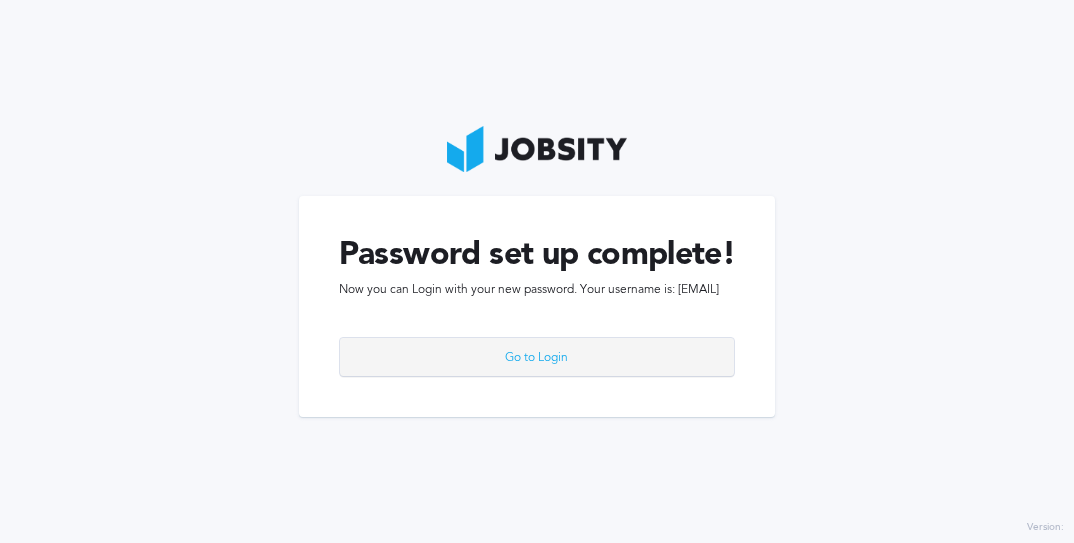 click on "Go to Login" at bounding box center (537, 358) 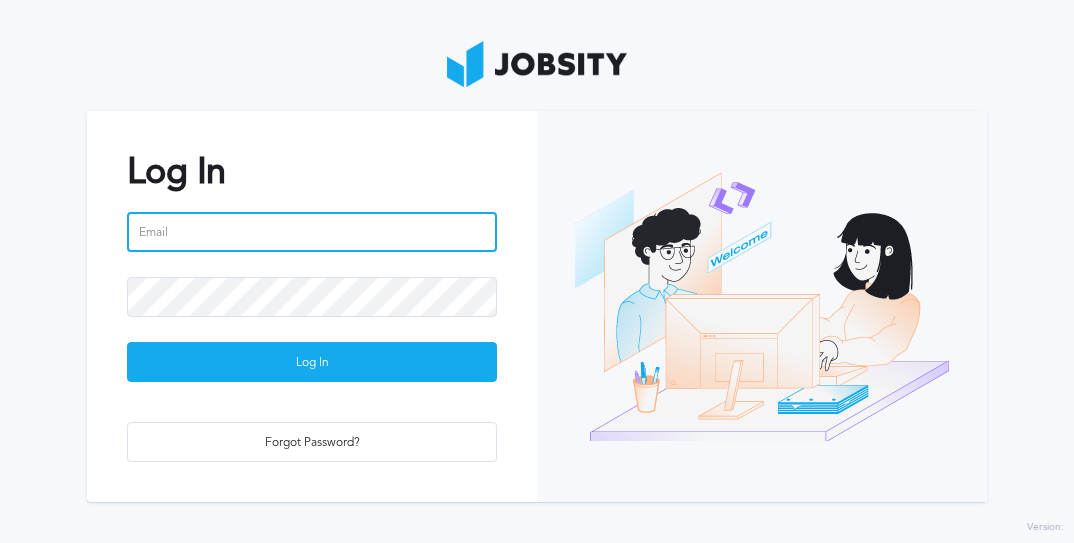 click at bounding box center [312, 232] 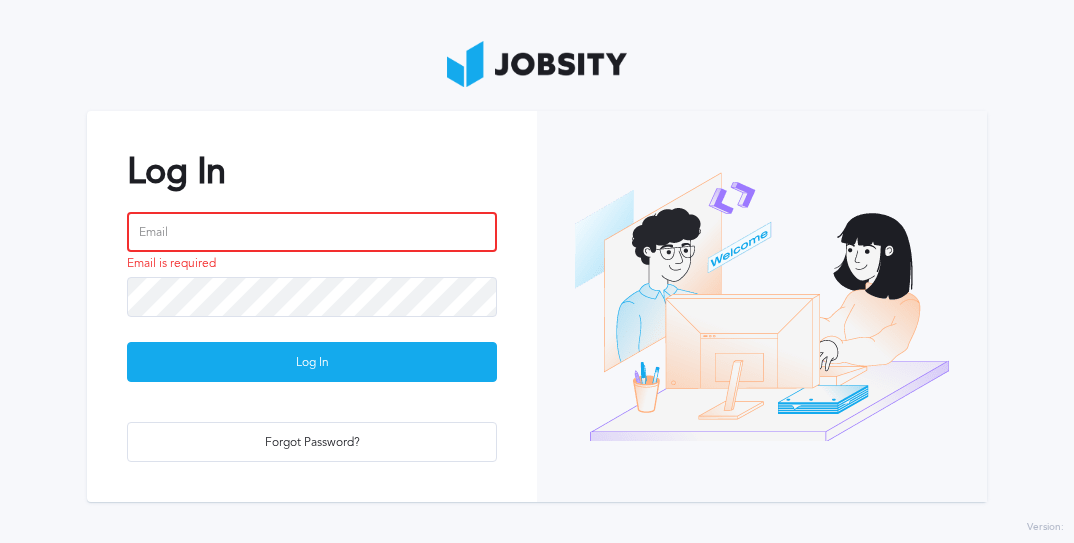 paste on "https://app.jobsity.com/setup-password/[HASH]" 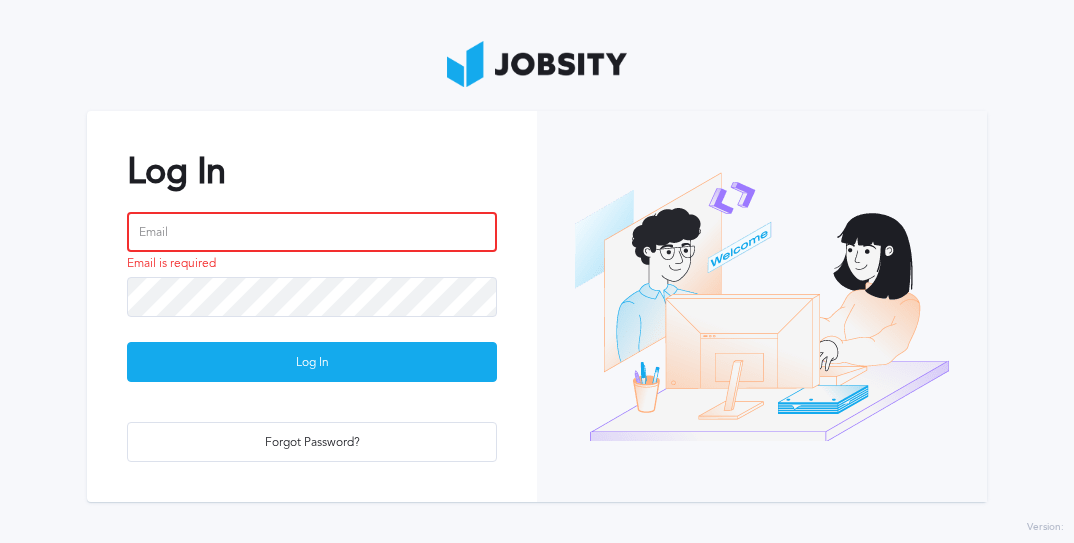 type on "https://app.jobsity.com/setup-password/[HASH]" 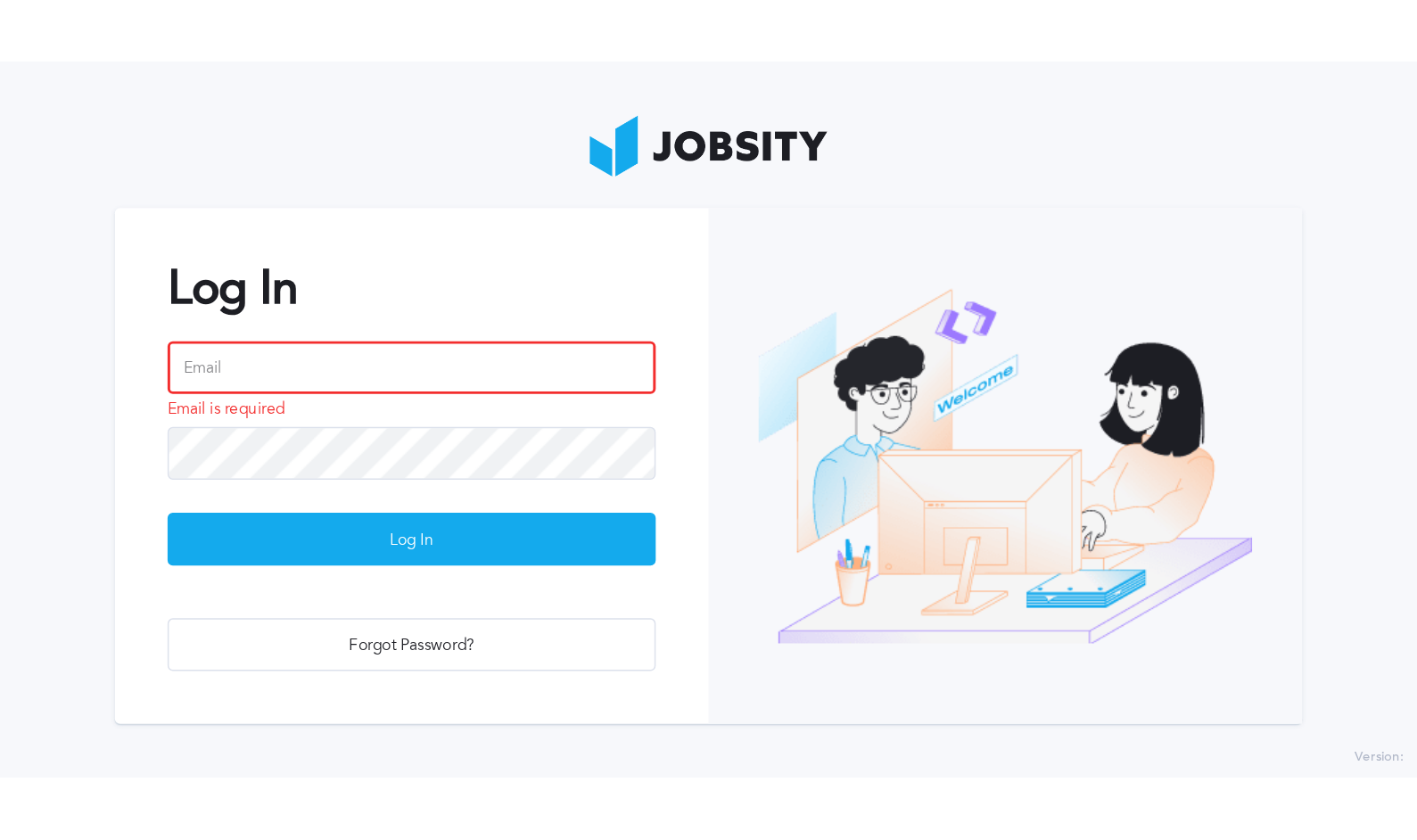 scroll, scrollTop: 0, scrollLeft: 0, axis: both 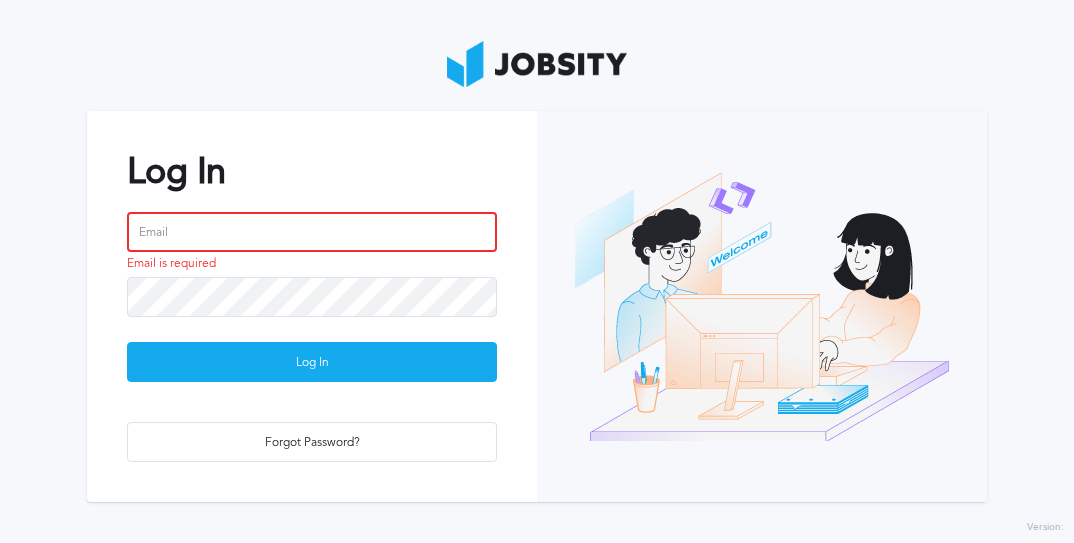 paste on "[EMAIL]" 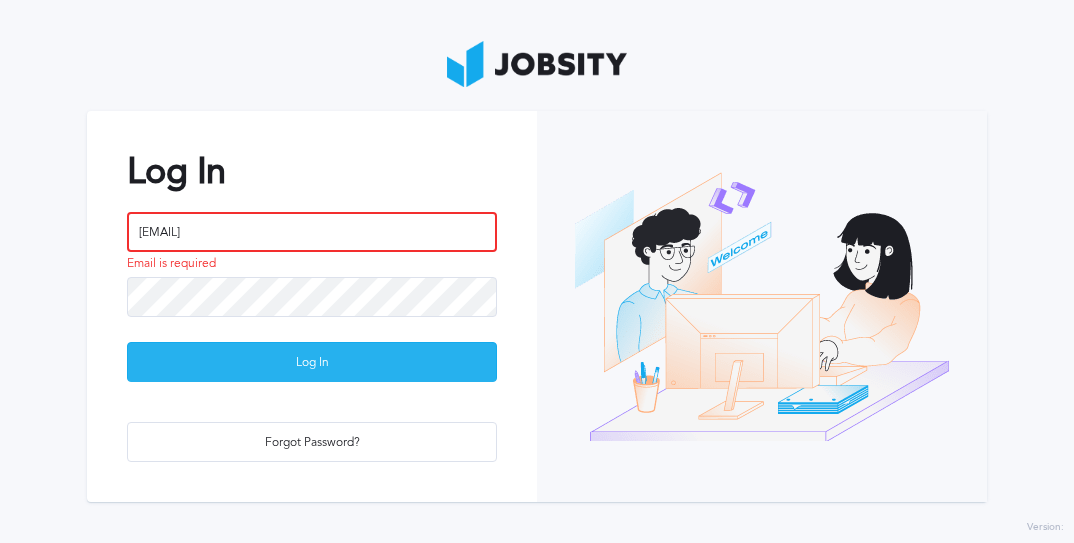 type on "[EMAIL]" 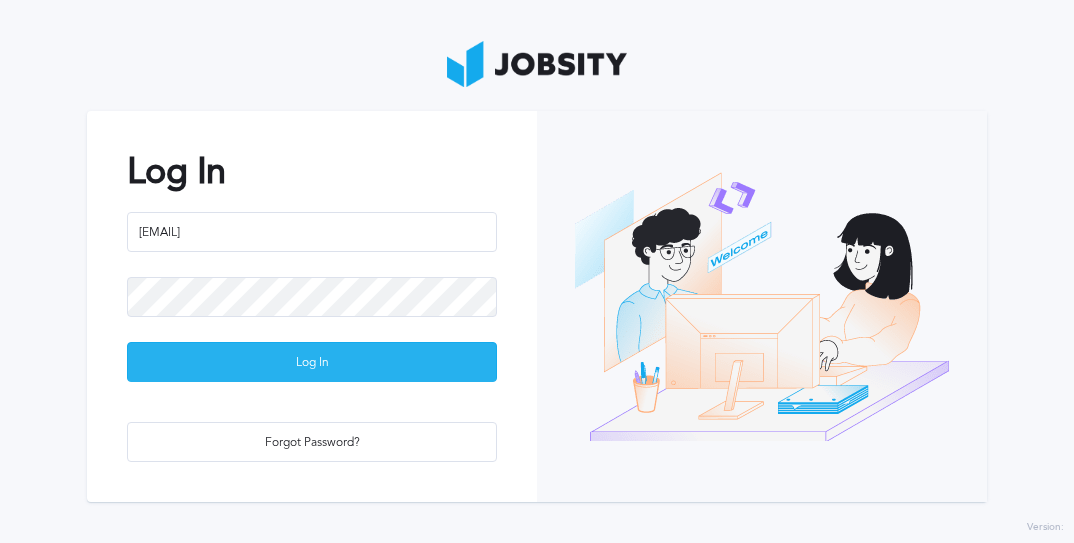 click on "Log In" at bounding box center (312, 363) 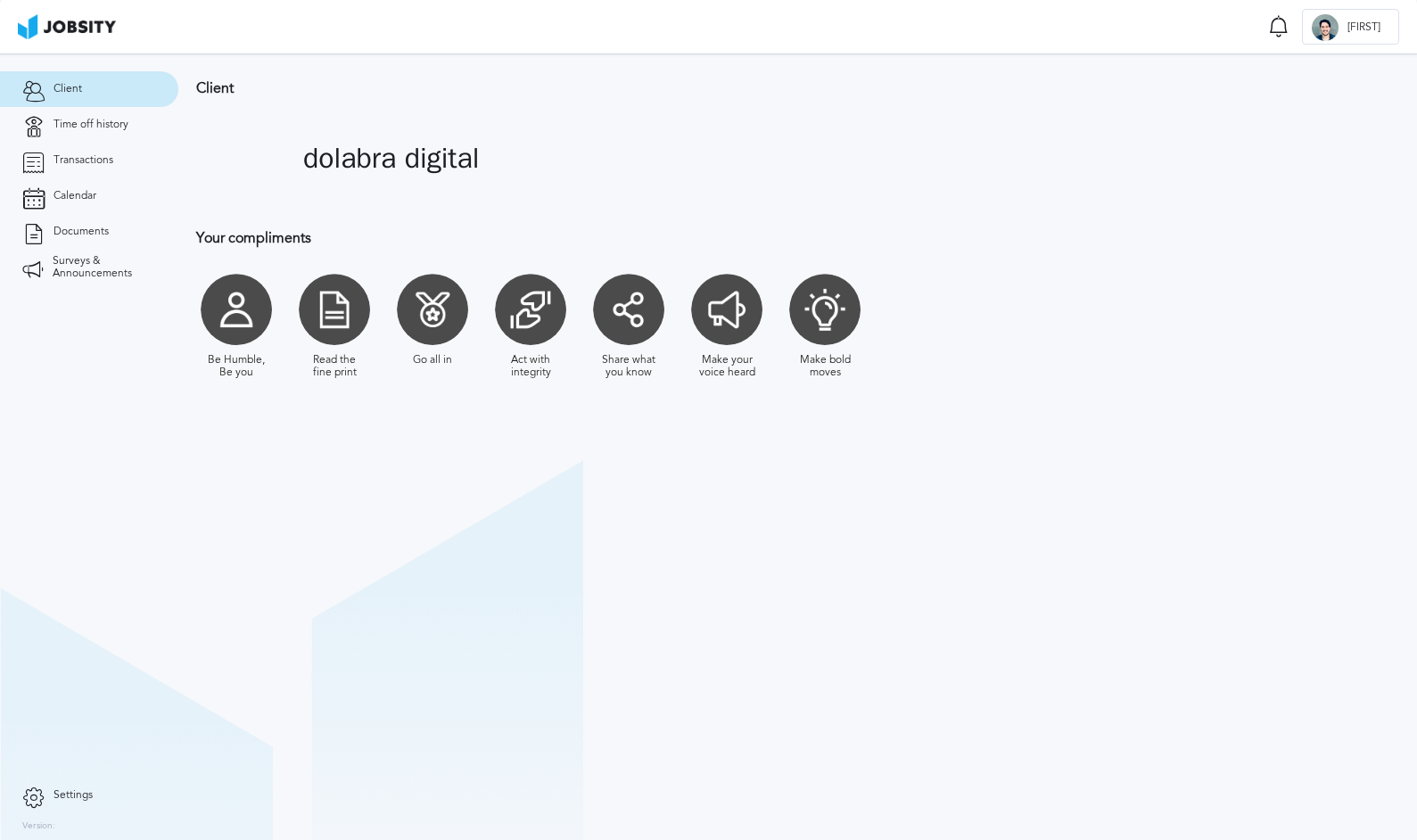 click on "Client" at bounding box center [89, 89] 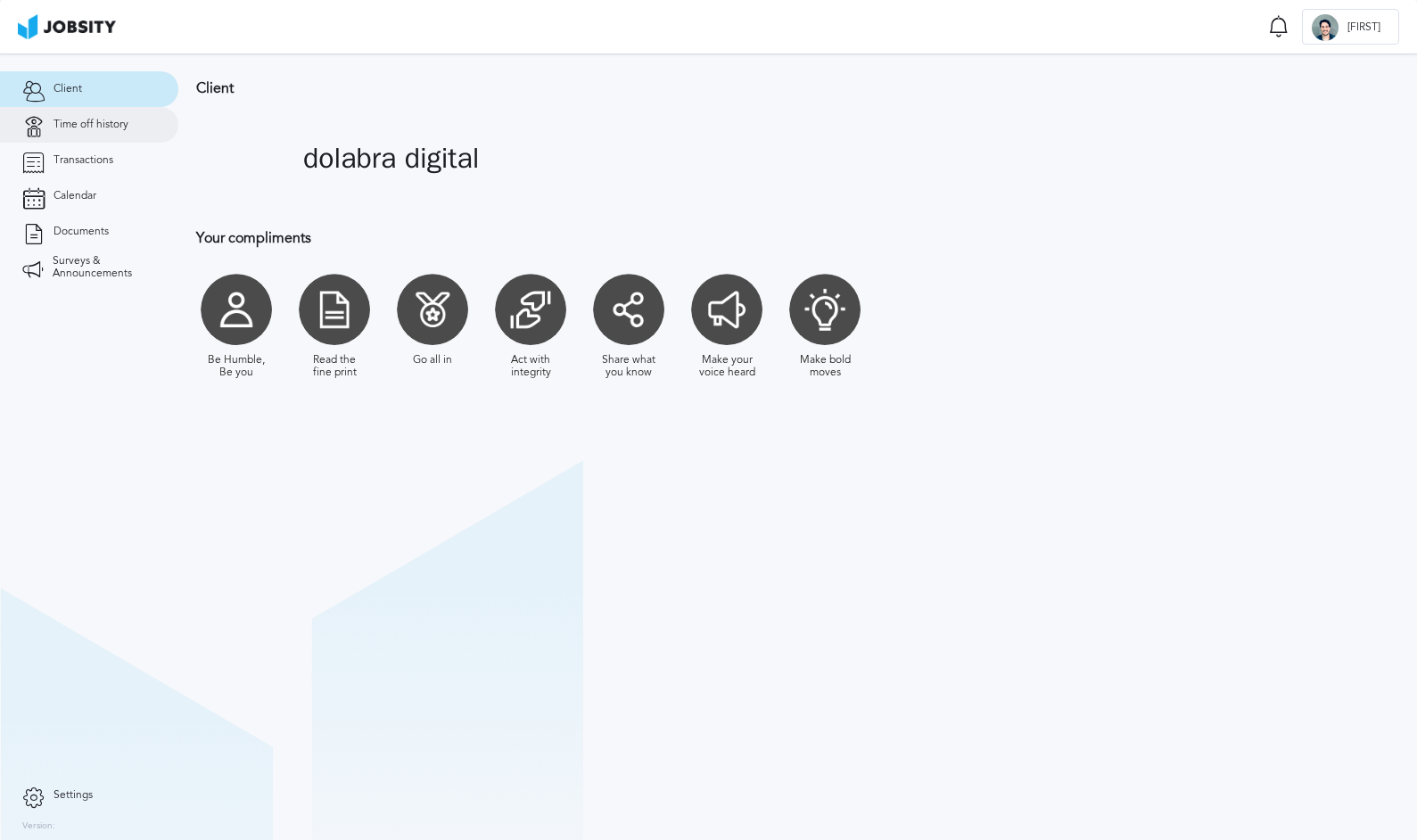 click on "Time off history" at bounding box center [89, 125] 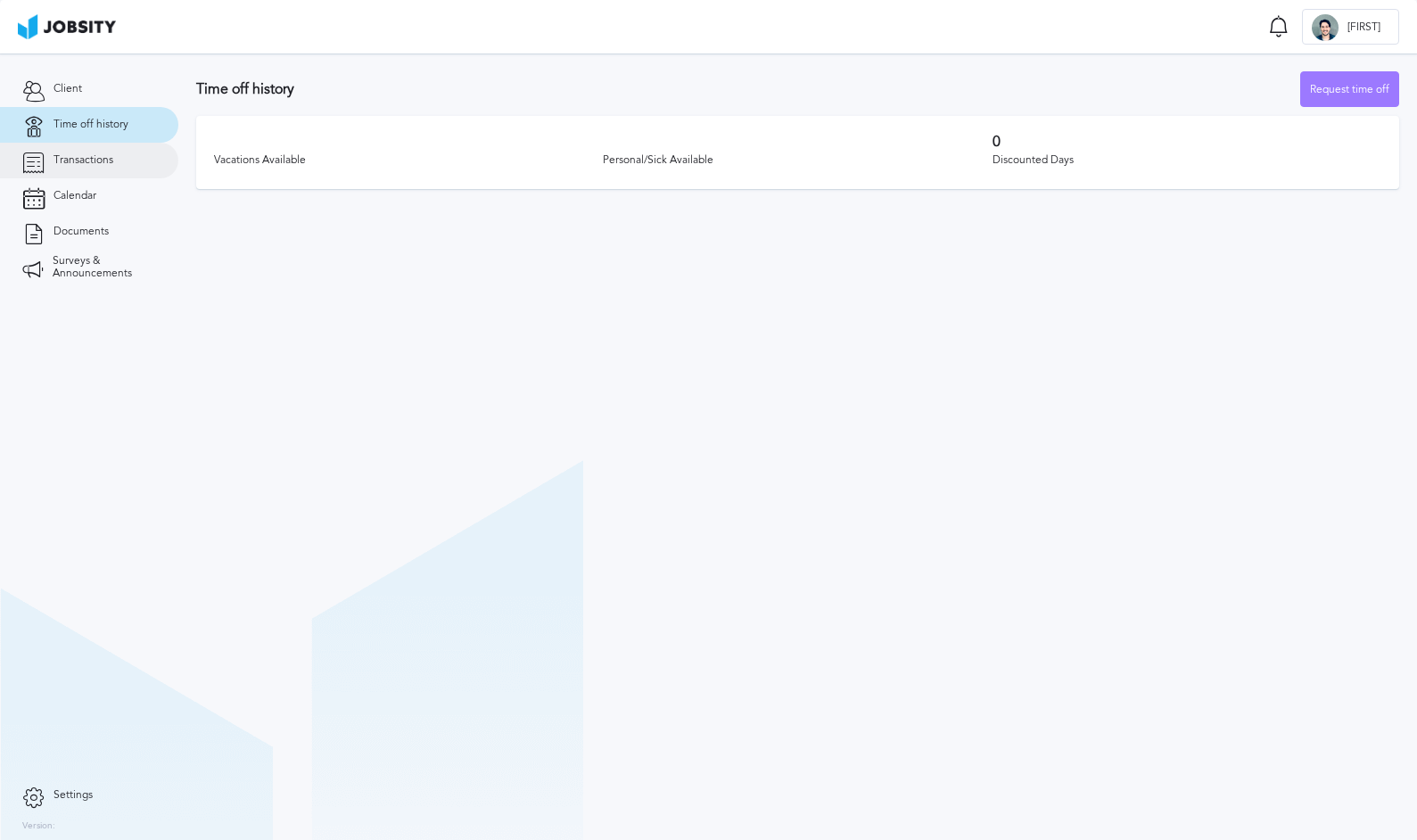 click on "Transactions" at bounding box center [89, 161] 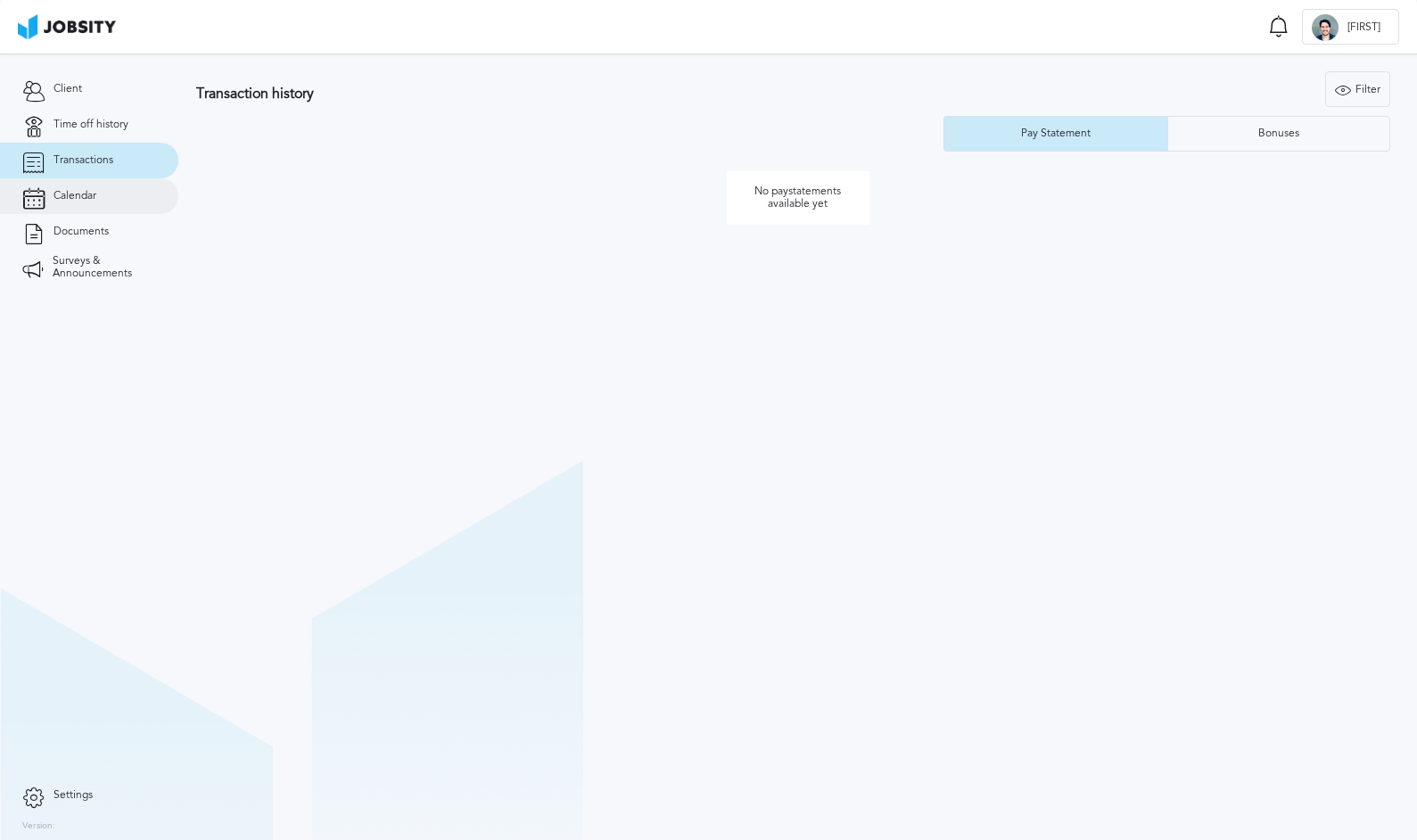 click on "Calendar" at bounding box center (89, 196) 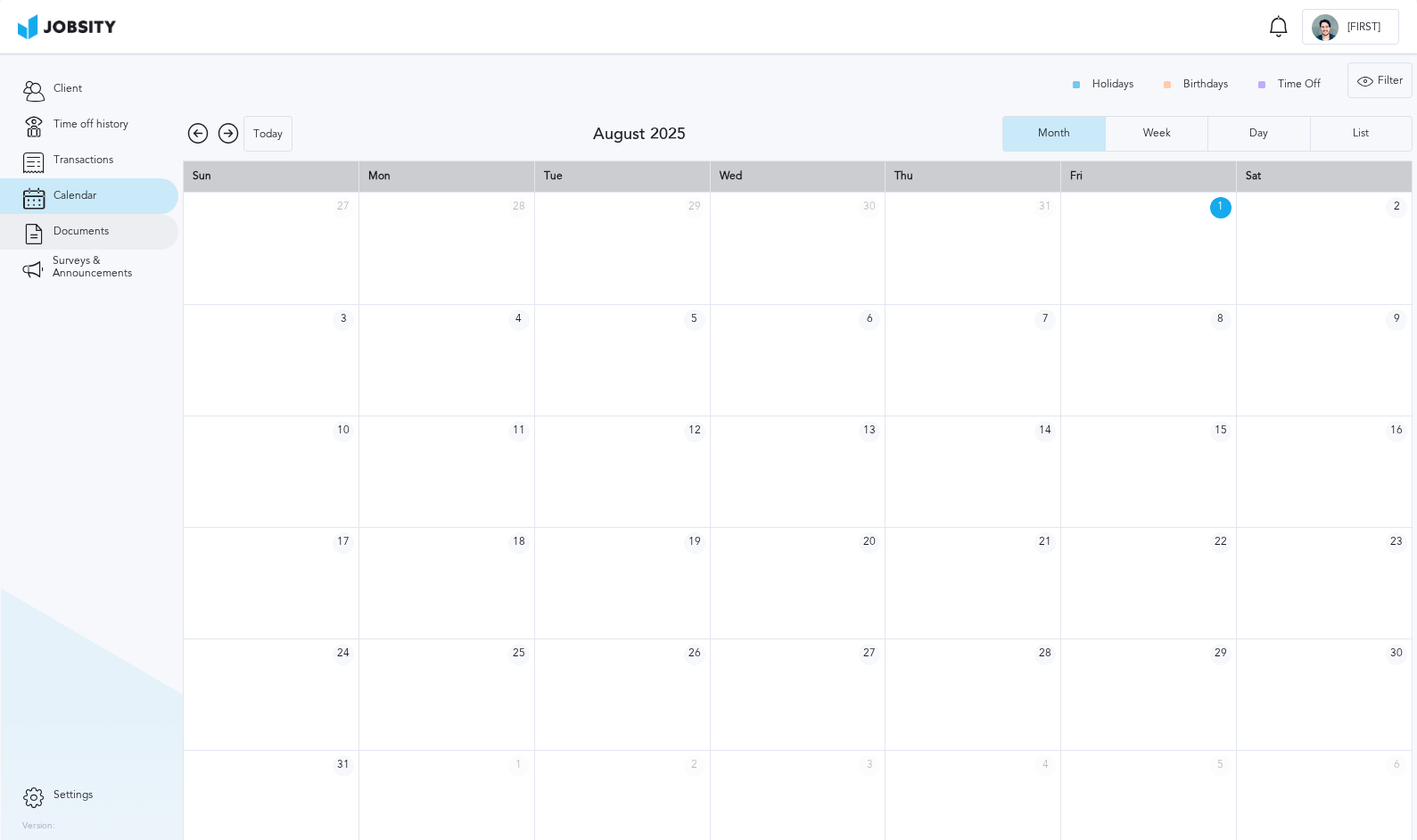 click on "Documents" at bounding box center (89, 232) 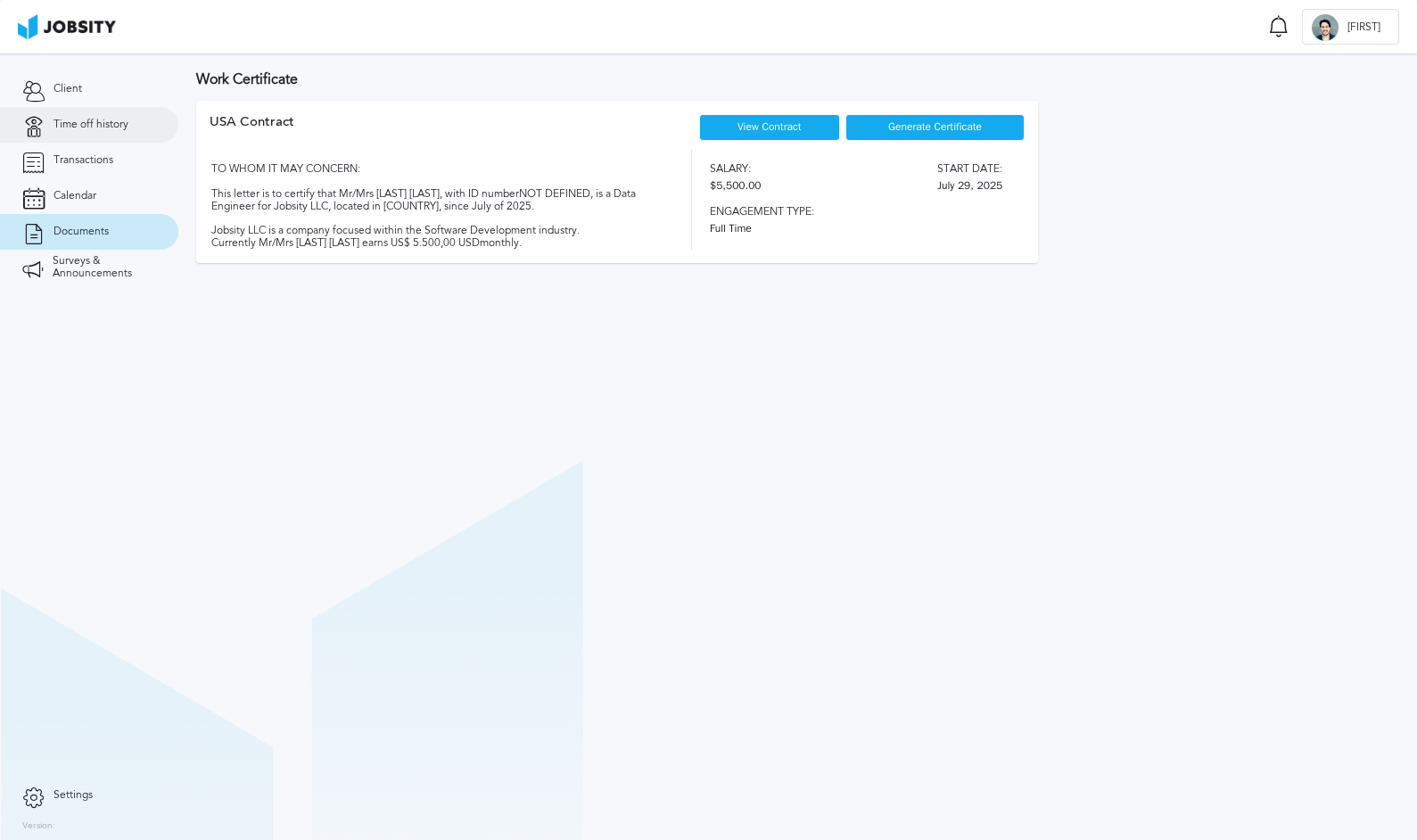 click on "Time off history" at bounding box center [89, 125] 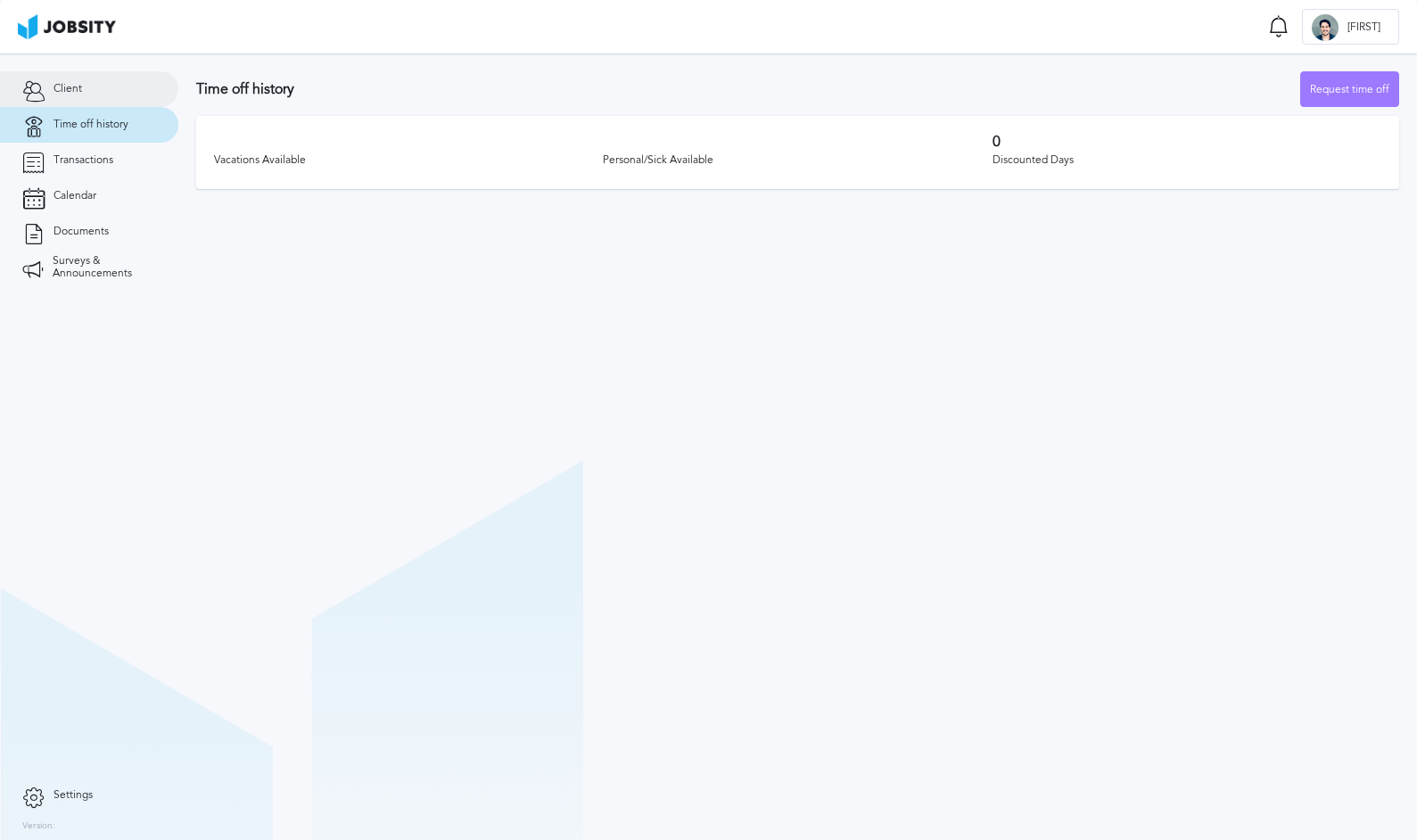 click on "Client" at bounding box center [68, 89] 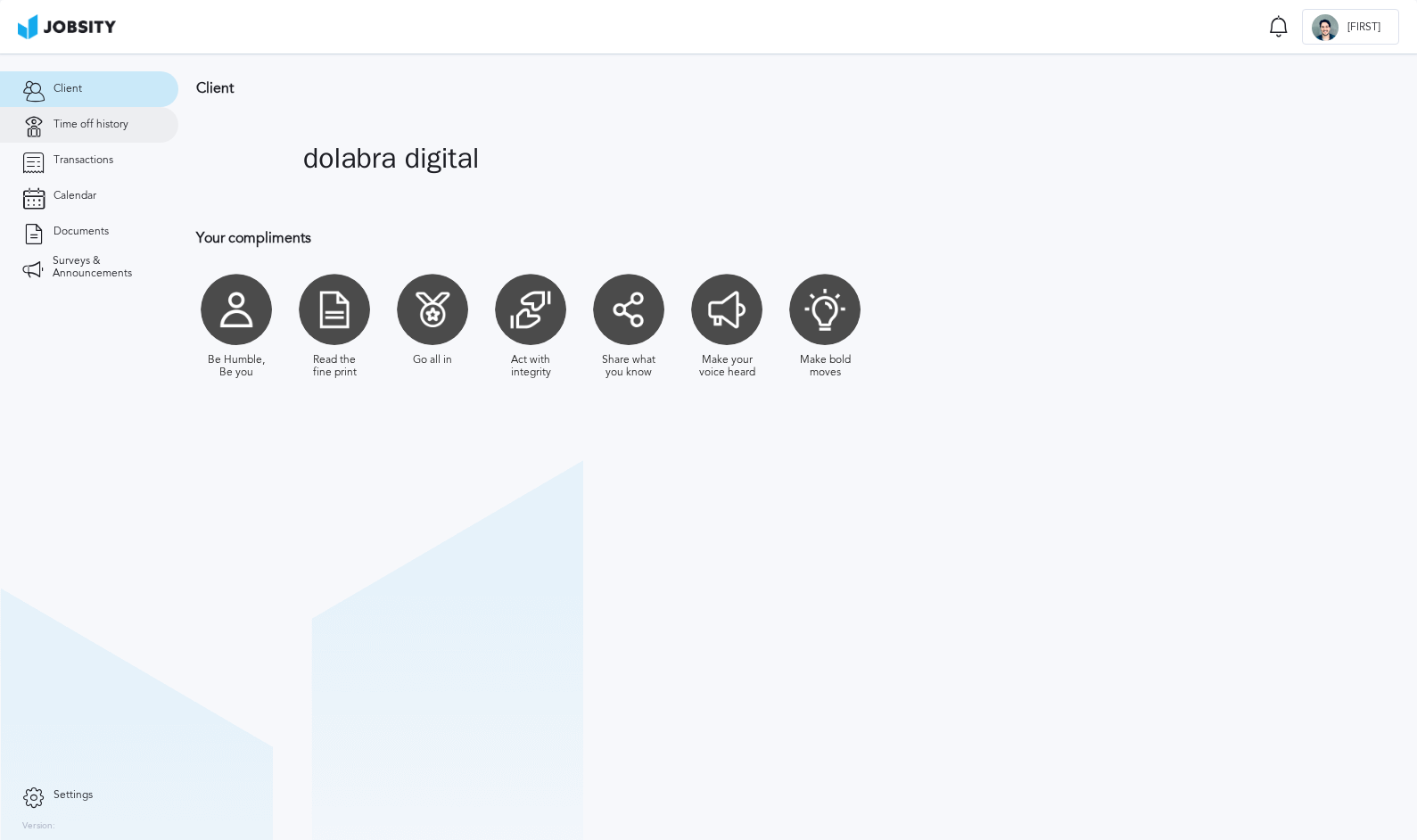 click on "Time off history" at bounding box center (89, 125) 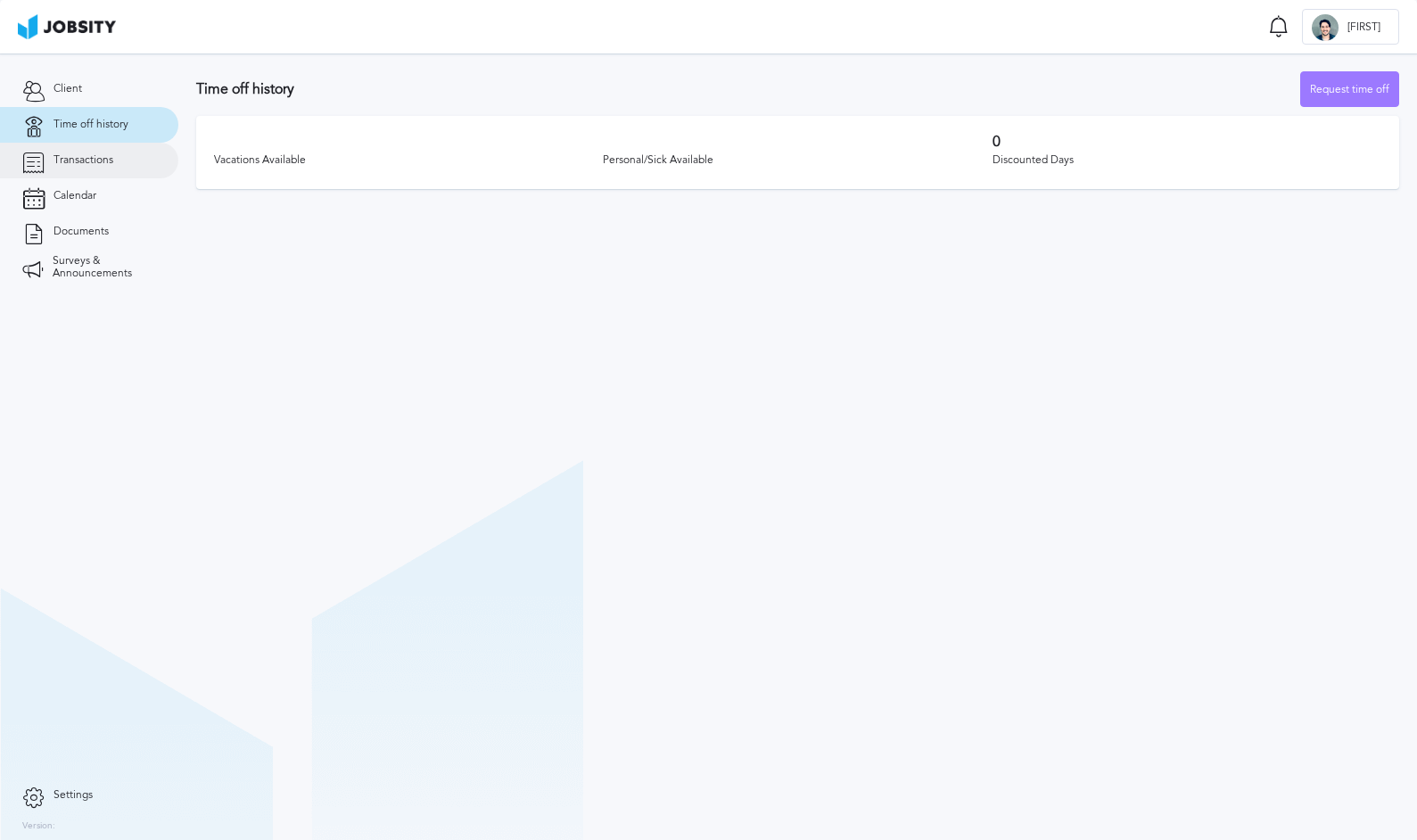 click on "Transactions" at bounding box center (89, 161) 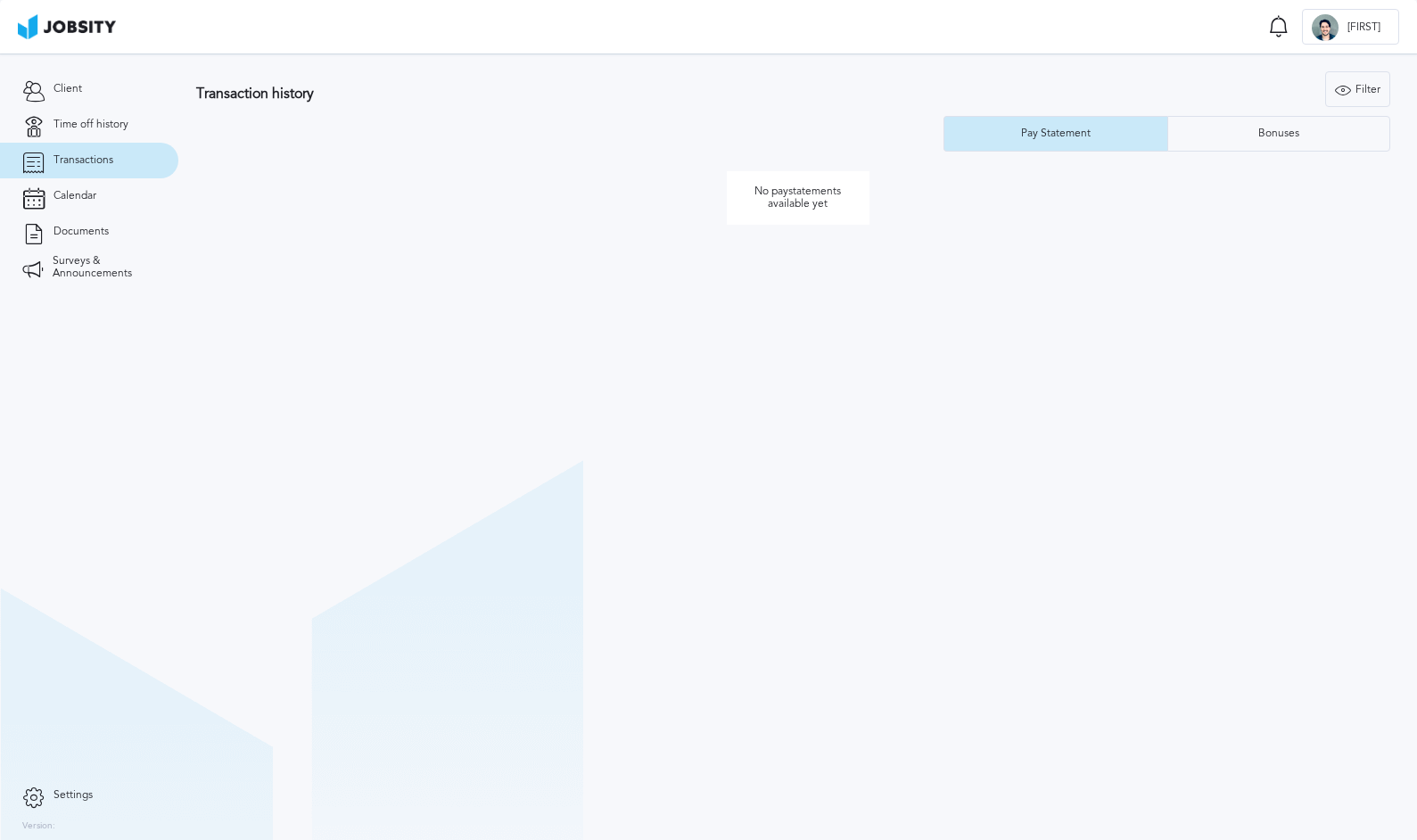 click on "Transaction history Filter Years Pay Statement Bonuses No paystatements available yet" at bounding box center (797, 144) 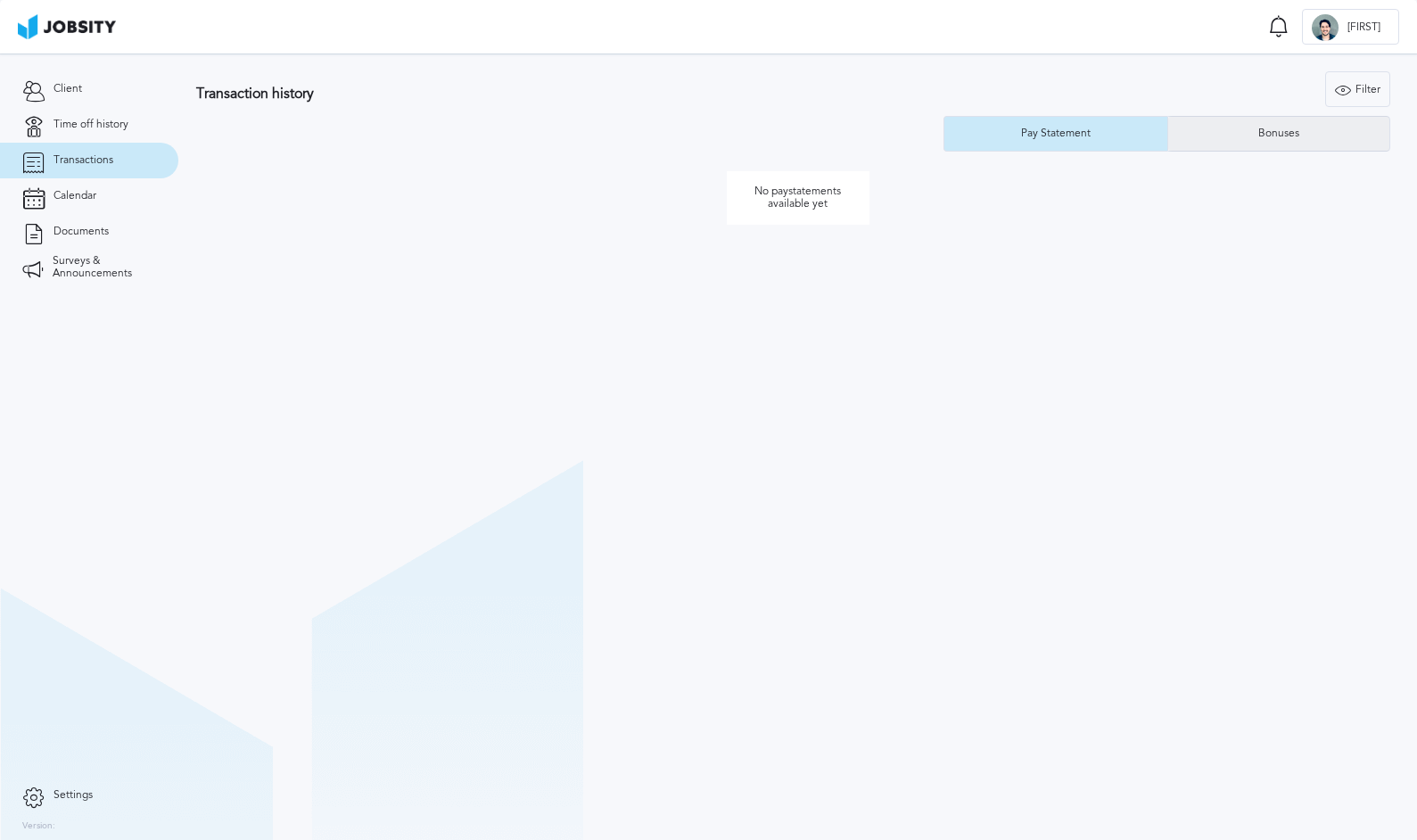 click on "Bonuses" at bounding box center [1279, 134] 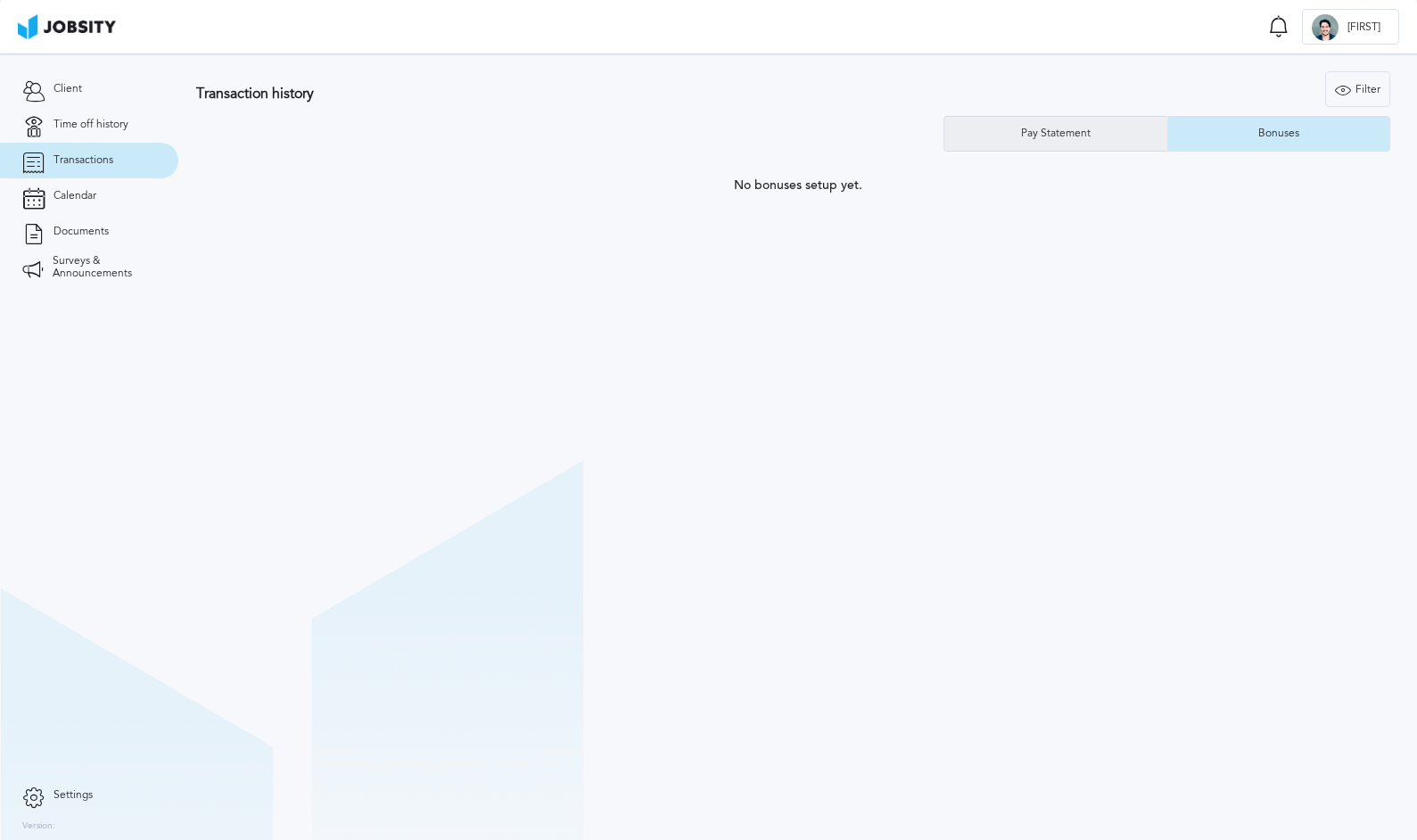 click on "Pay Statement" at bounding box center [1055, 134] 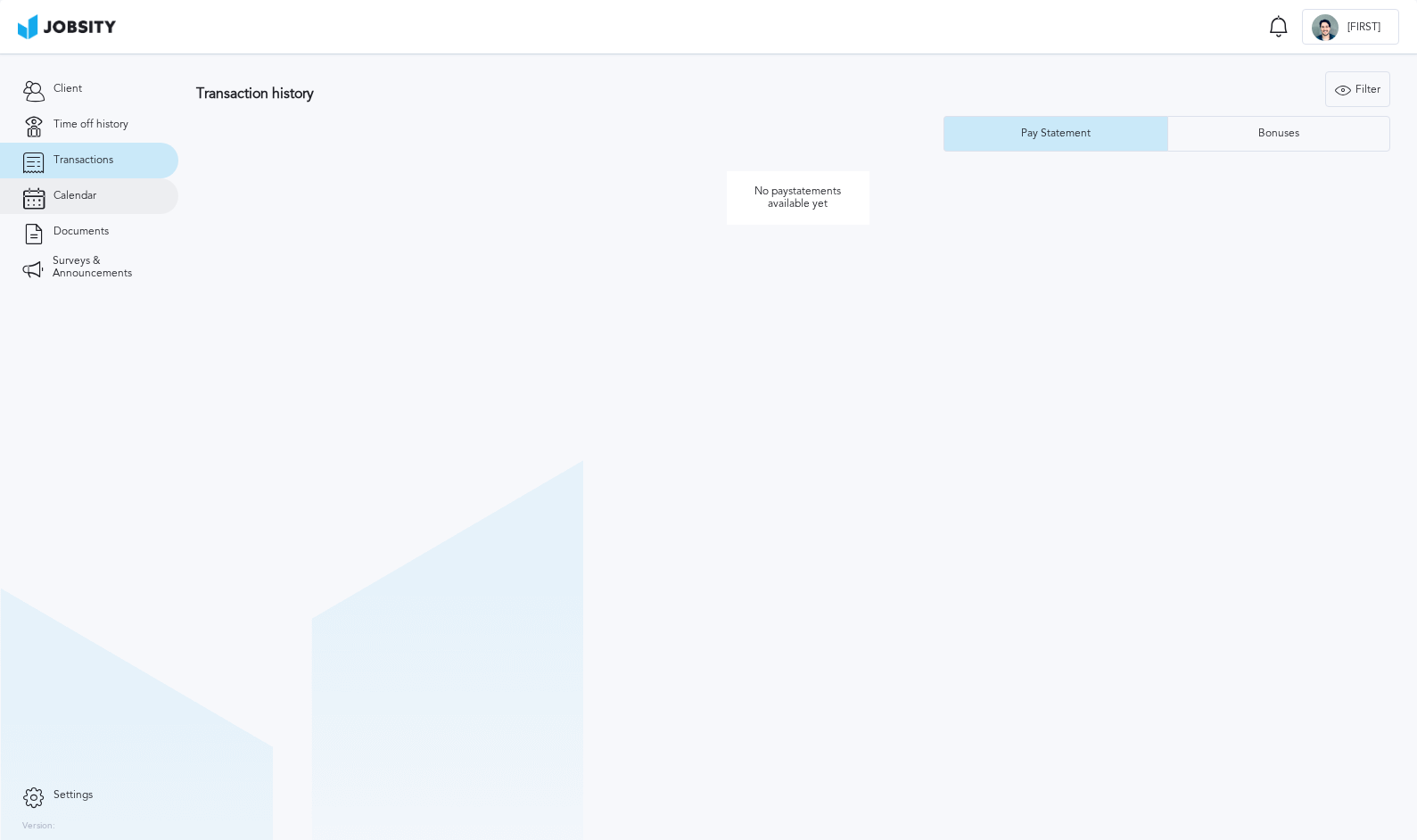 click on "Calendar" at bounding box center (89, 196) 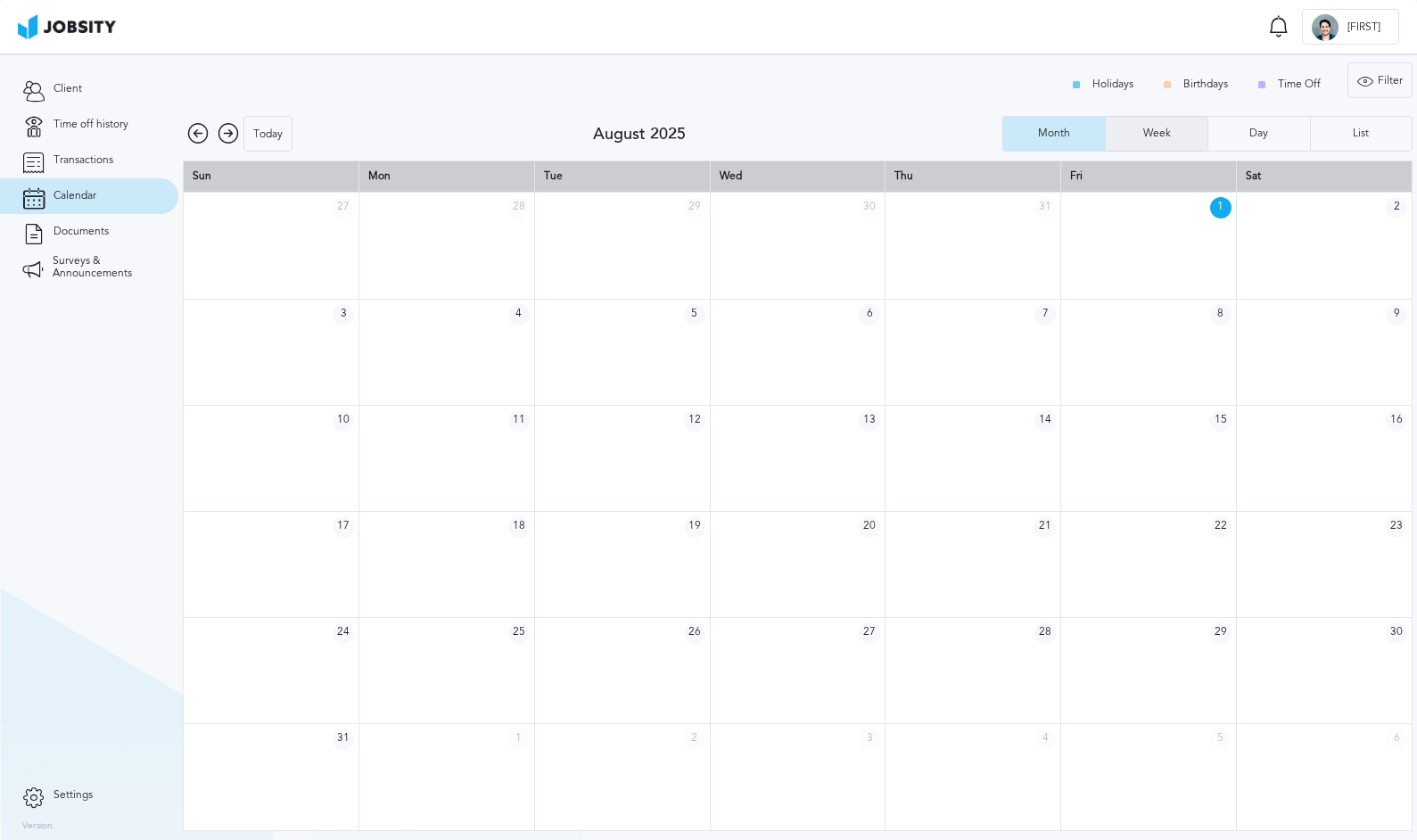 click on "Week" at bounding box center (1157, 134) 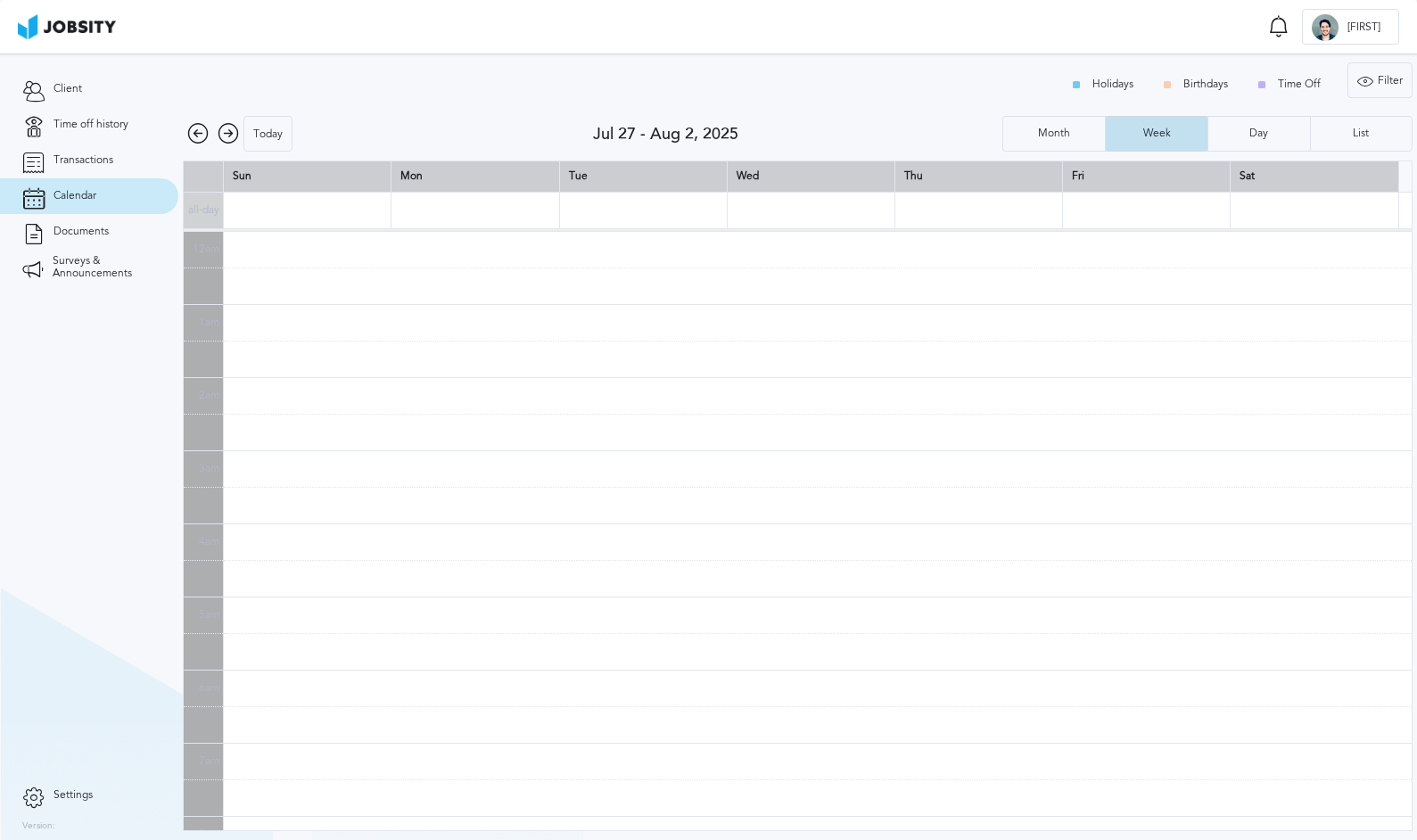 scroll, scrollTop: 440, scrollLeft: 0, axis: vertical 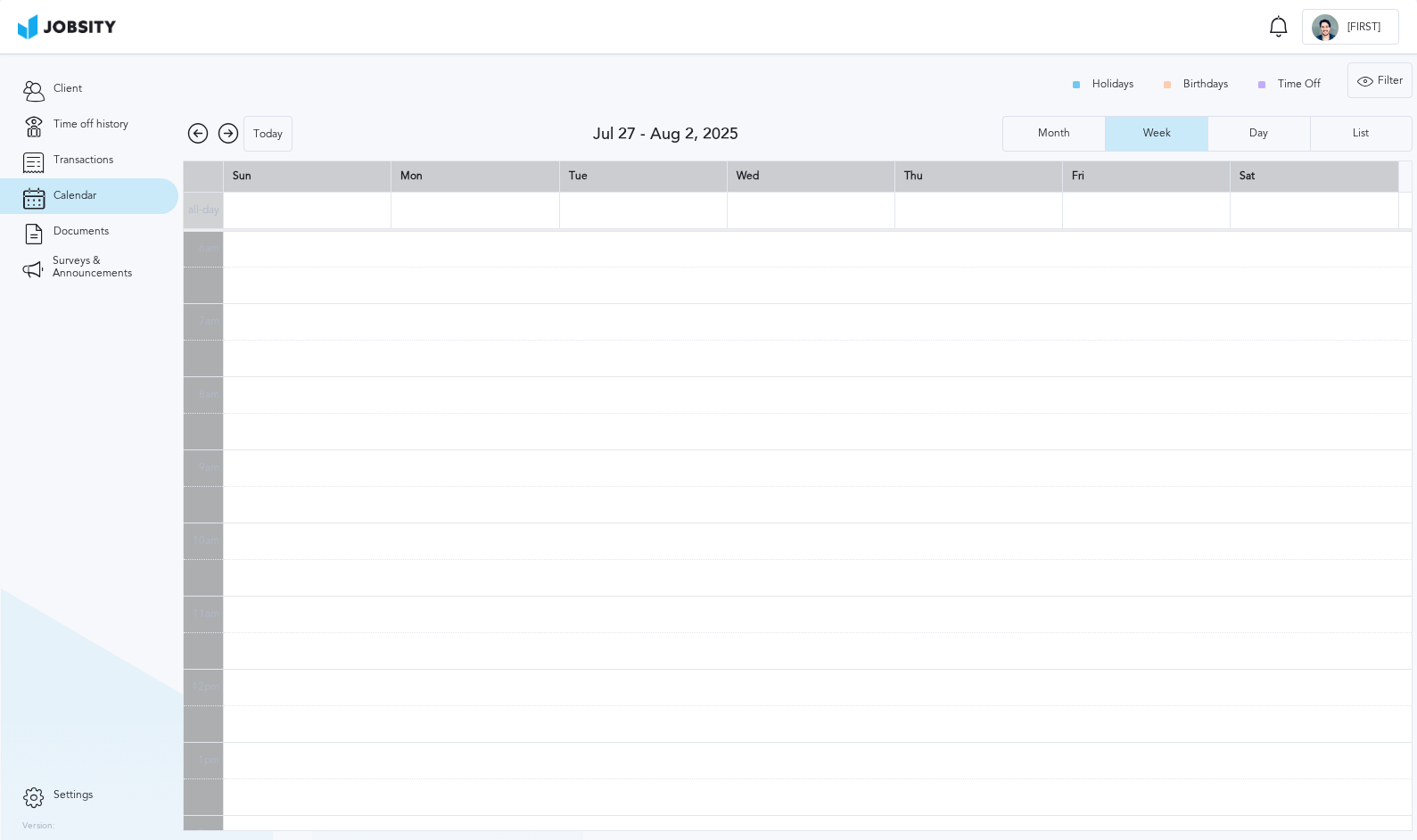 click at bounding box center (818, 248) 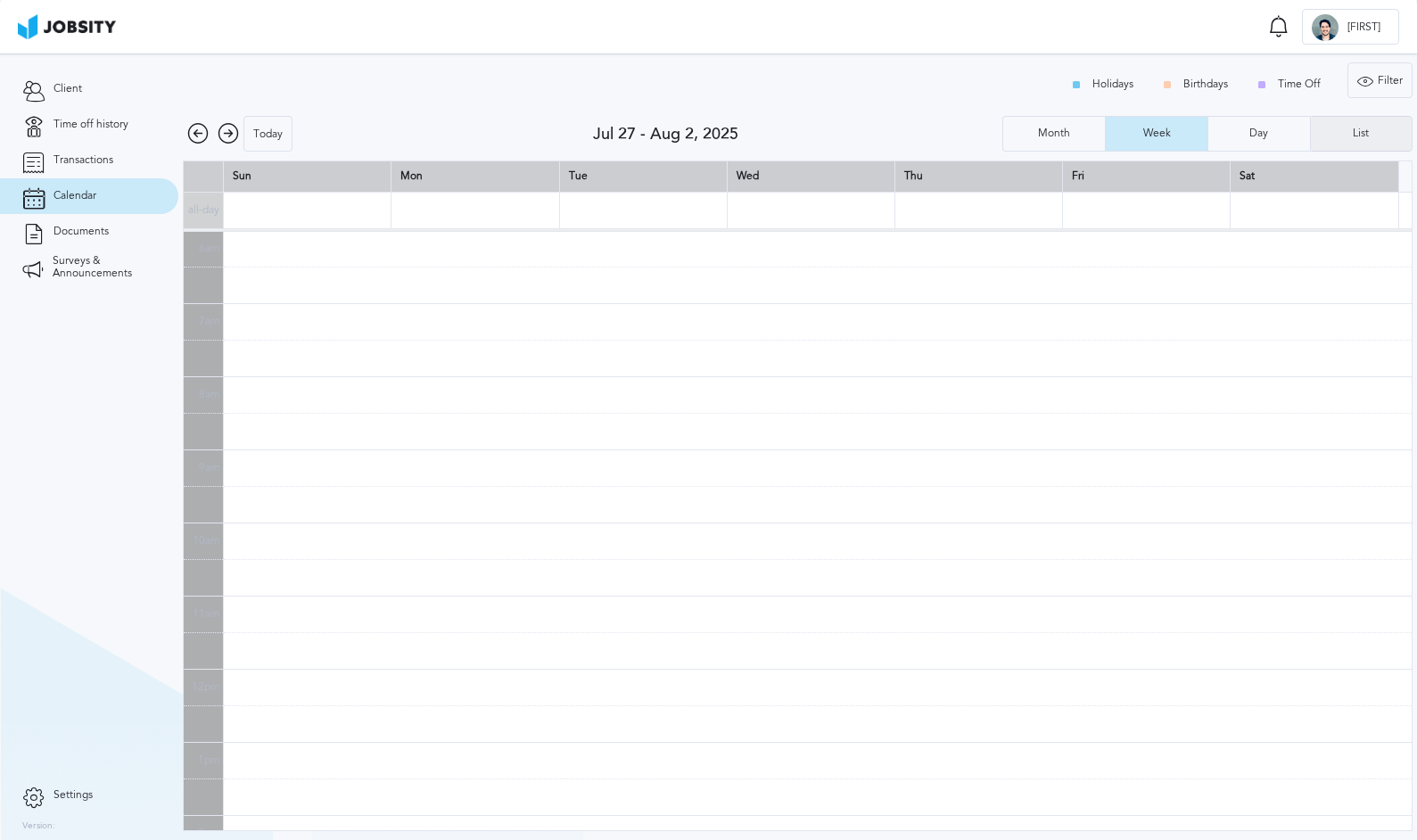 click on "List" at bounding box center (1361, 134) 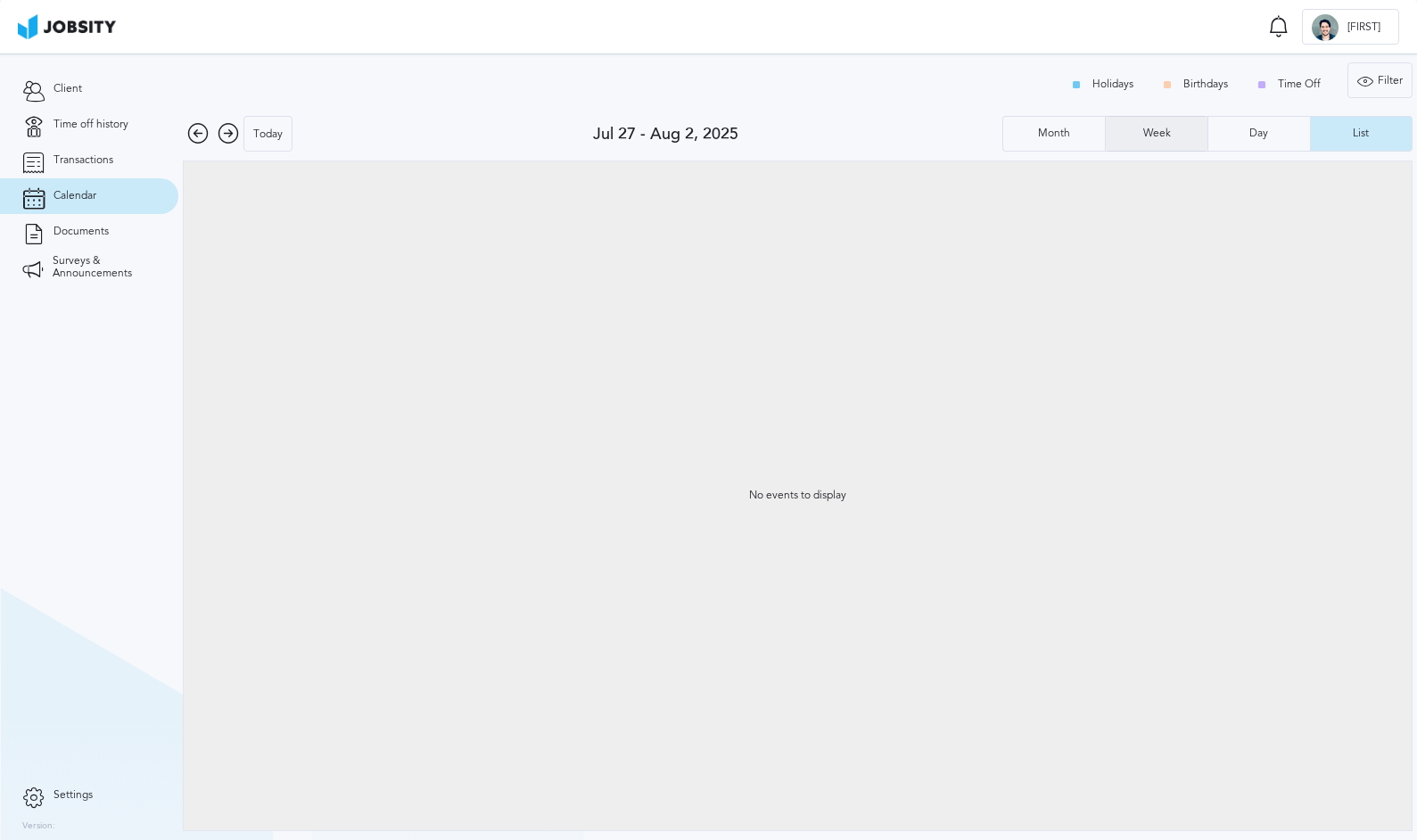 click on "Week" at bounding box center (1157, 134) 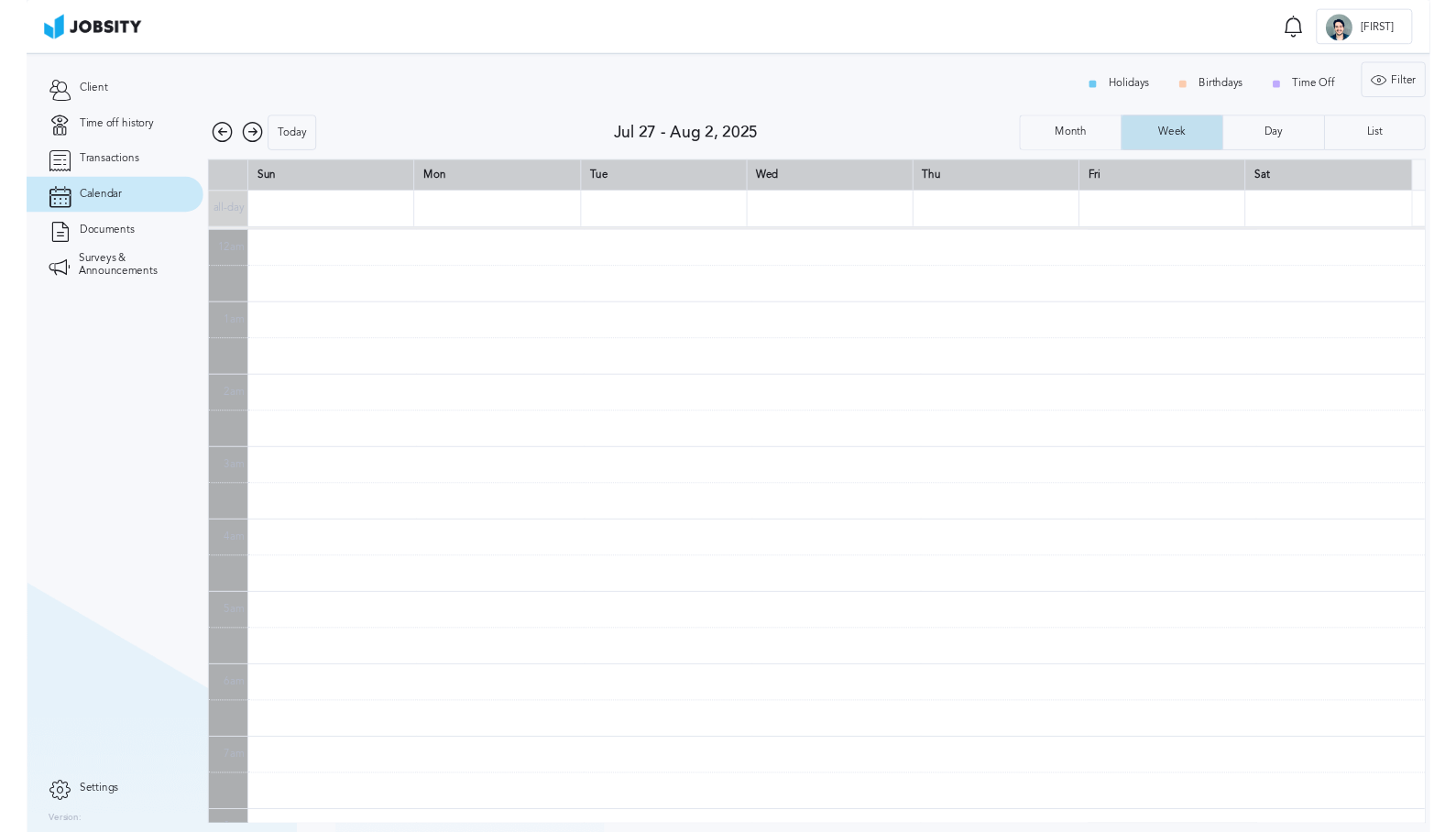 scroll, scrollTop: 452, scrollLeft: 0, axis: vertical 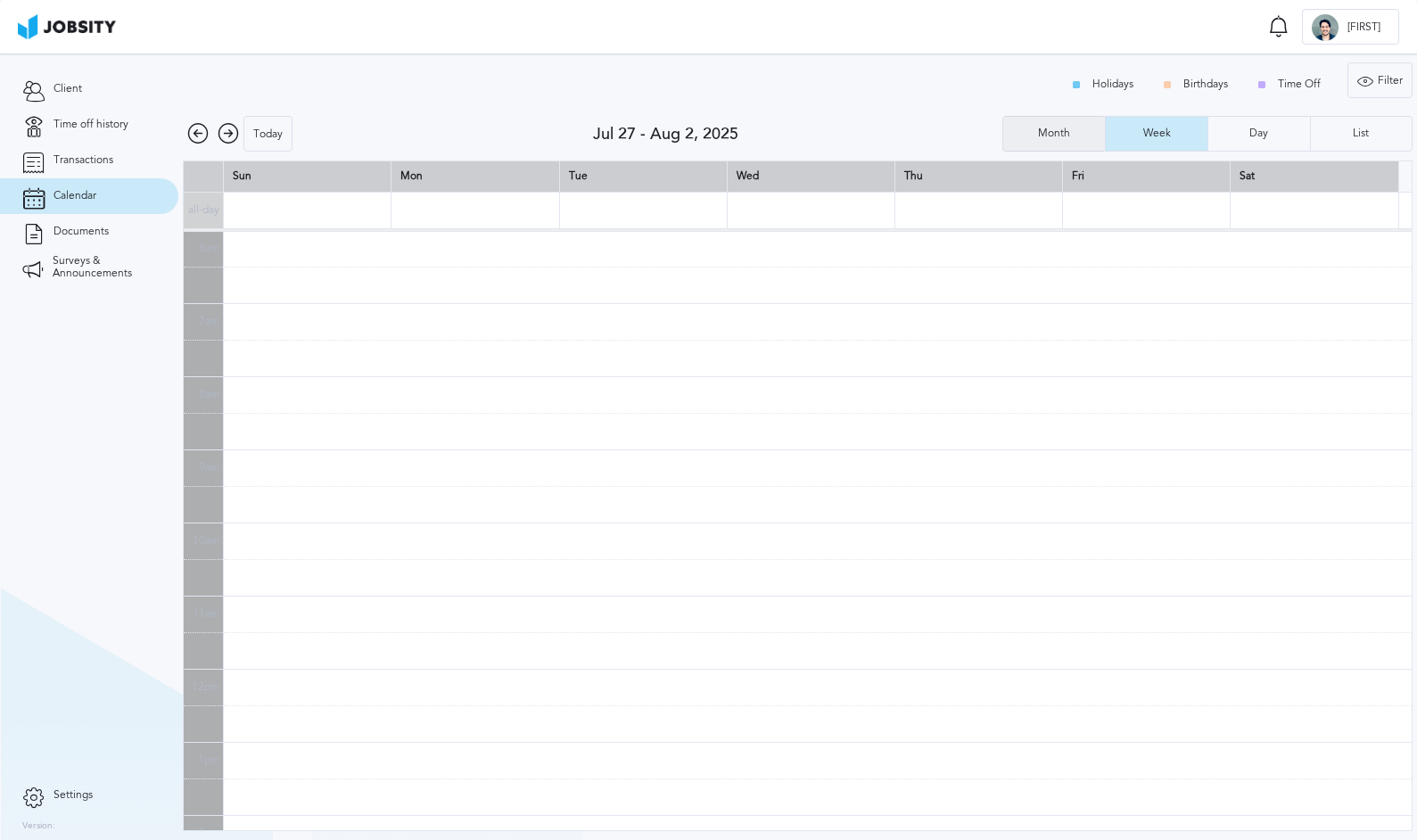 click on "Month" at bounding box center [1054, 134] 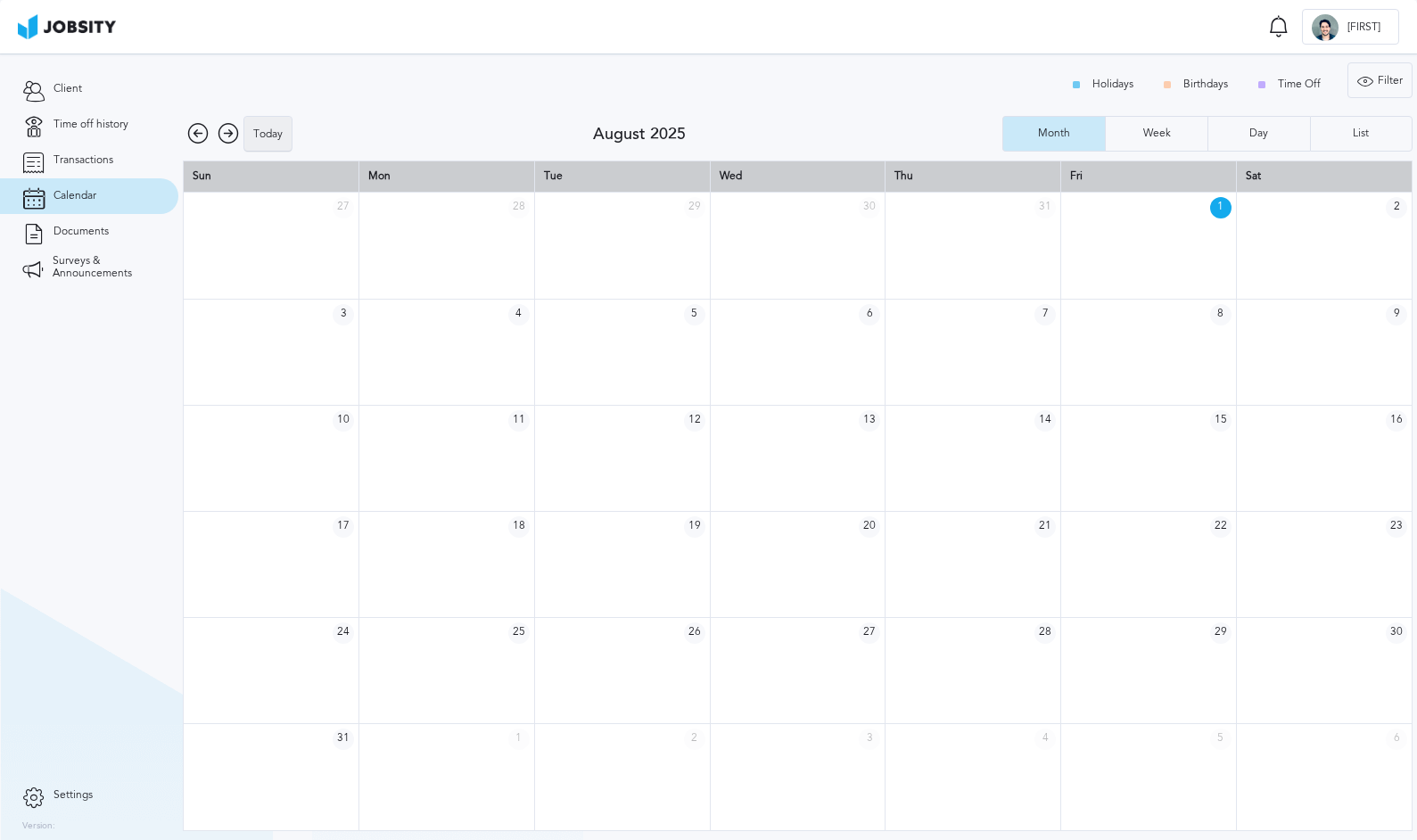 click on "Today" at bounding box center (268, 135) 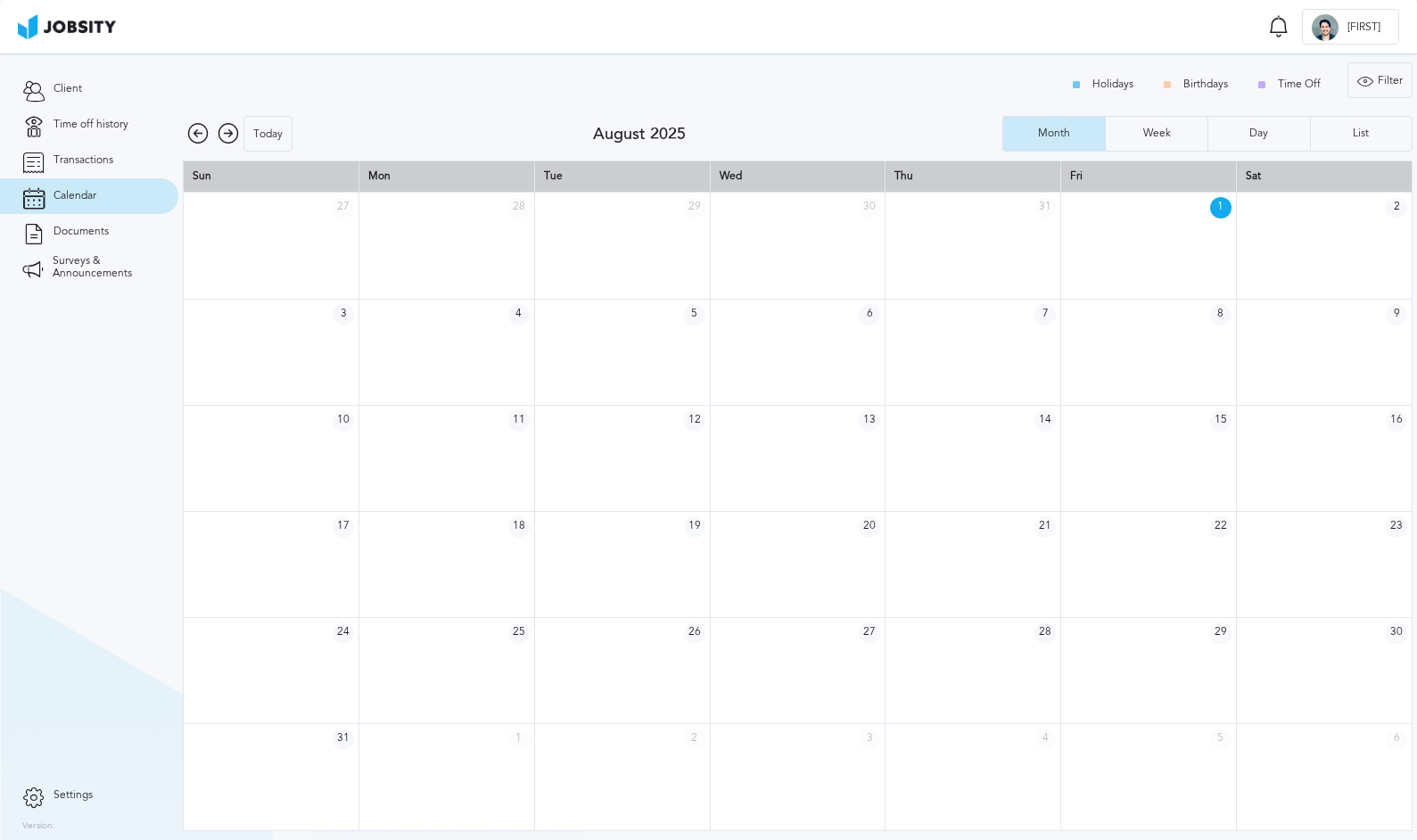 click at bounding box center (228, 134) 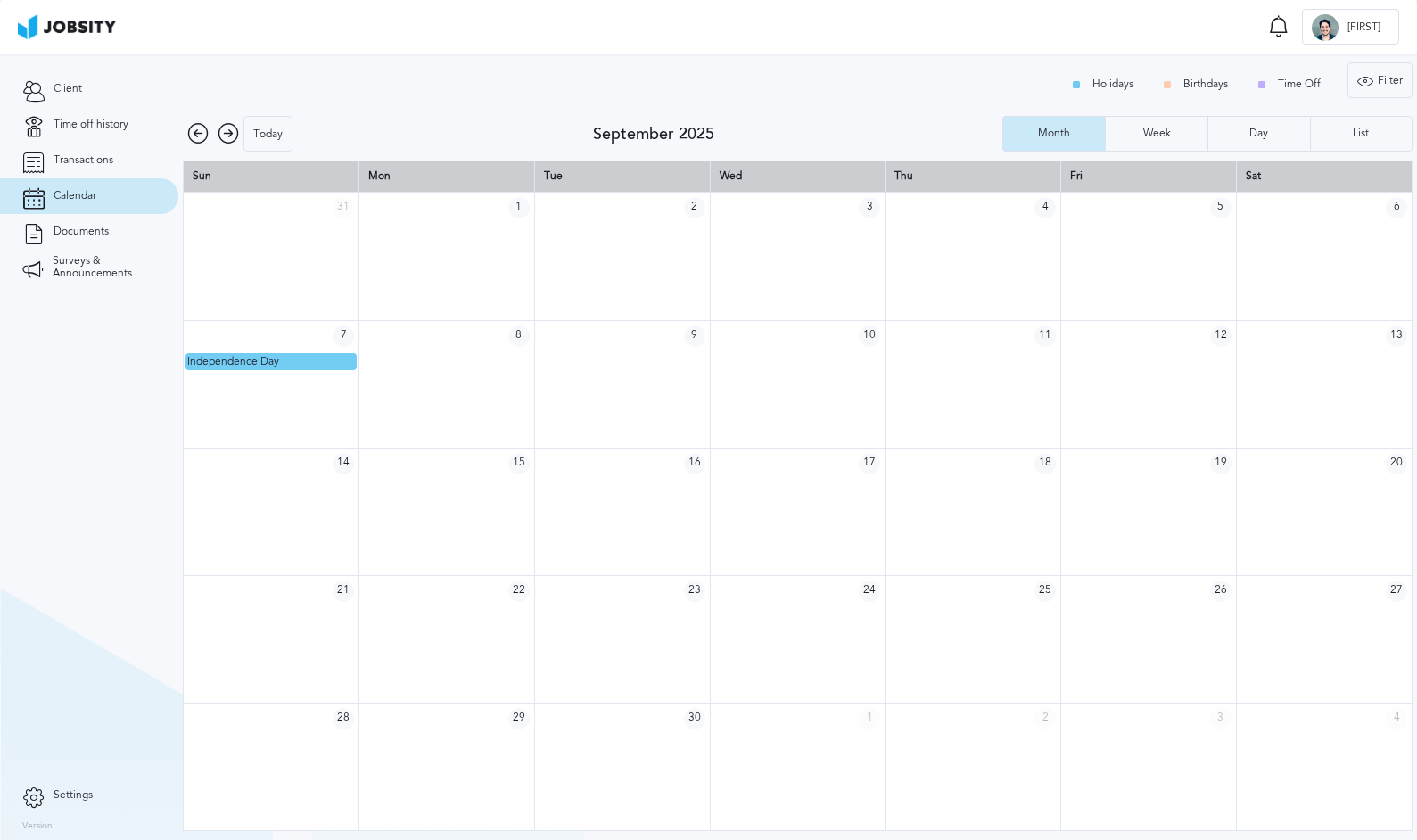 click at bounding box center [228, 134] 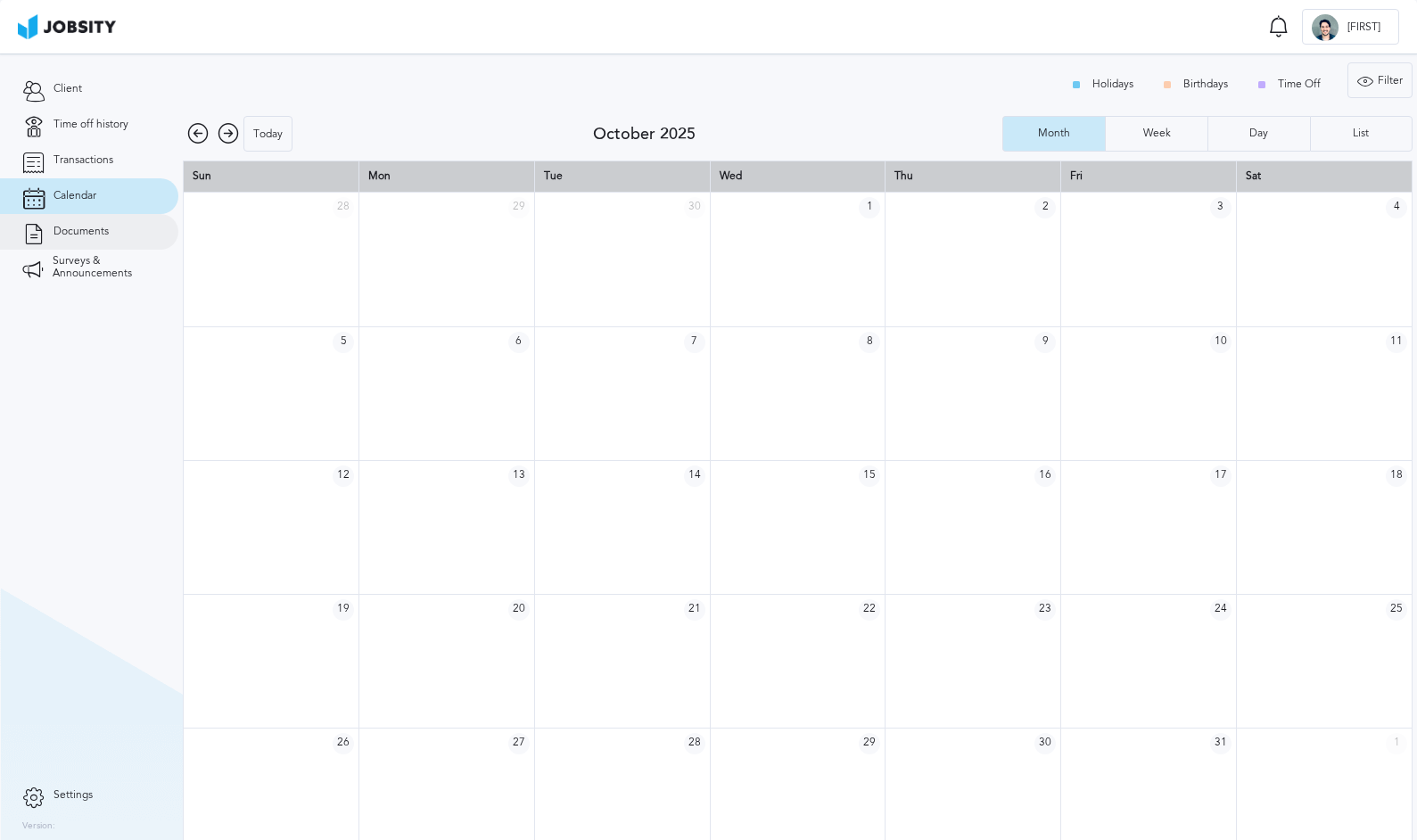 click on "Documents" at bounding box center (89, 232) 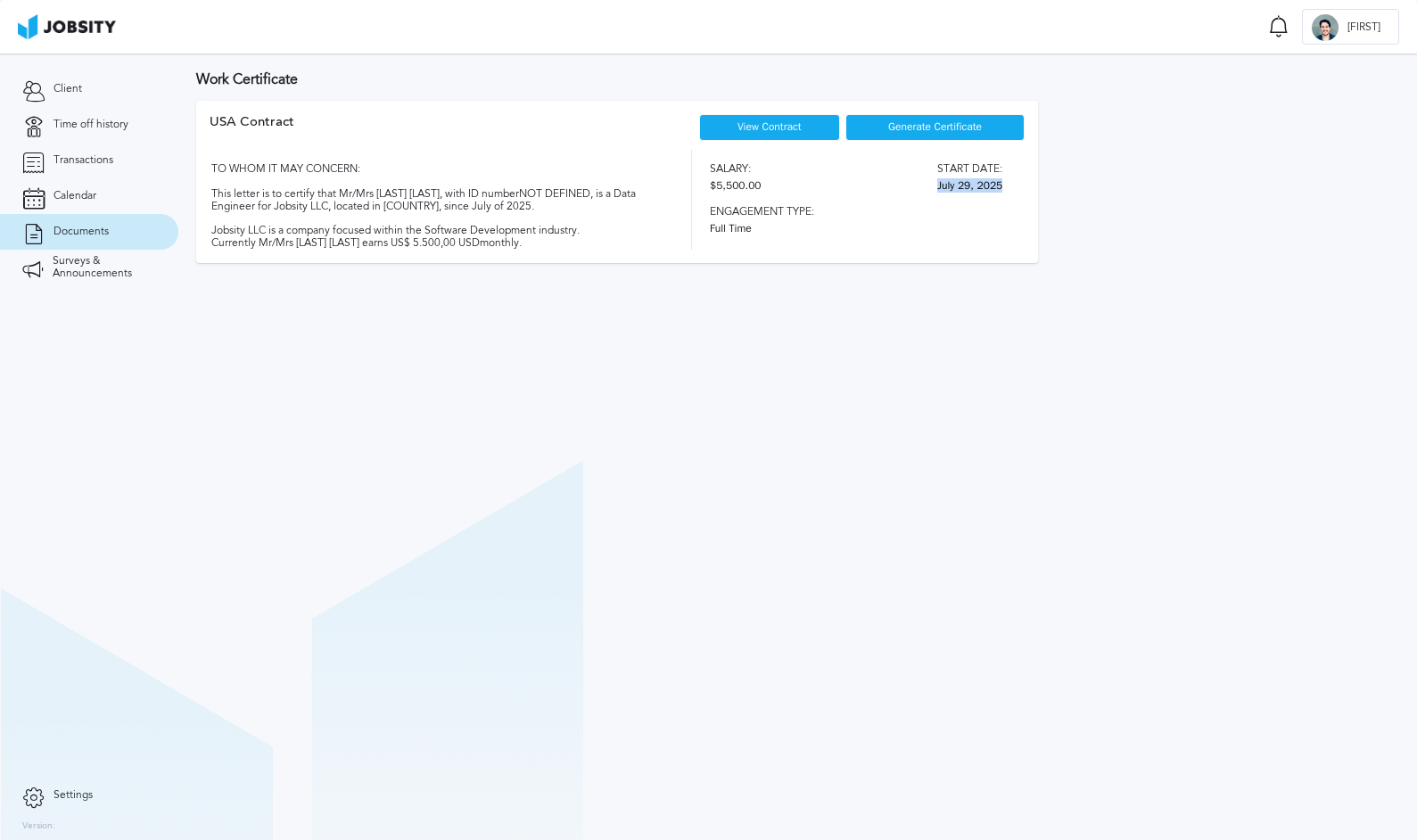 drag, startPoint x: 936, startPoint y: 187, endPoint x: 1000, endPoint y: 191, distance: 64.12488 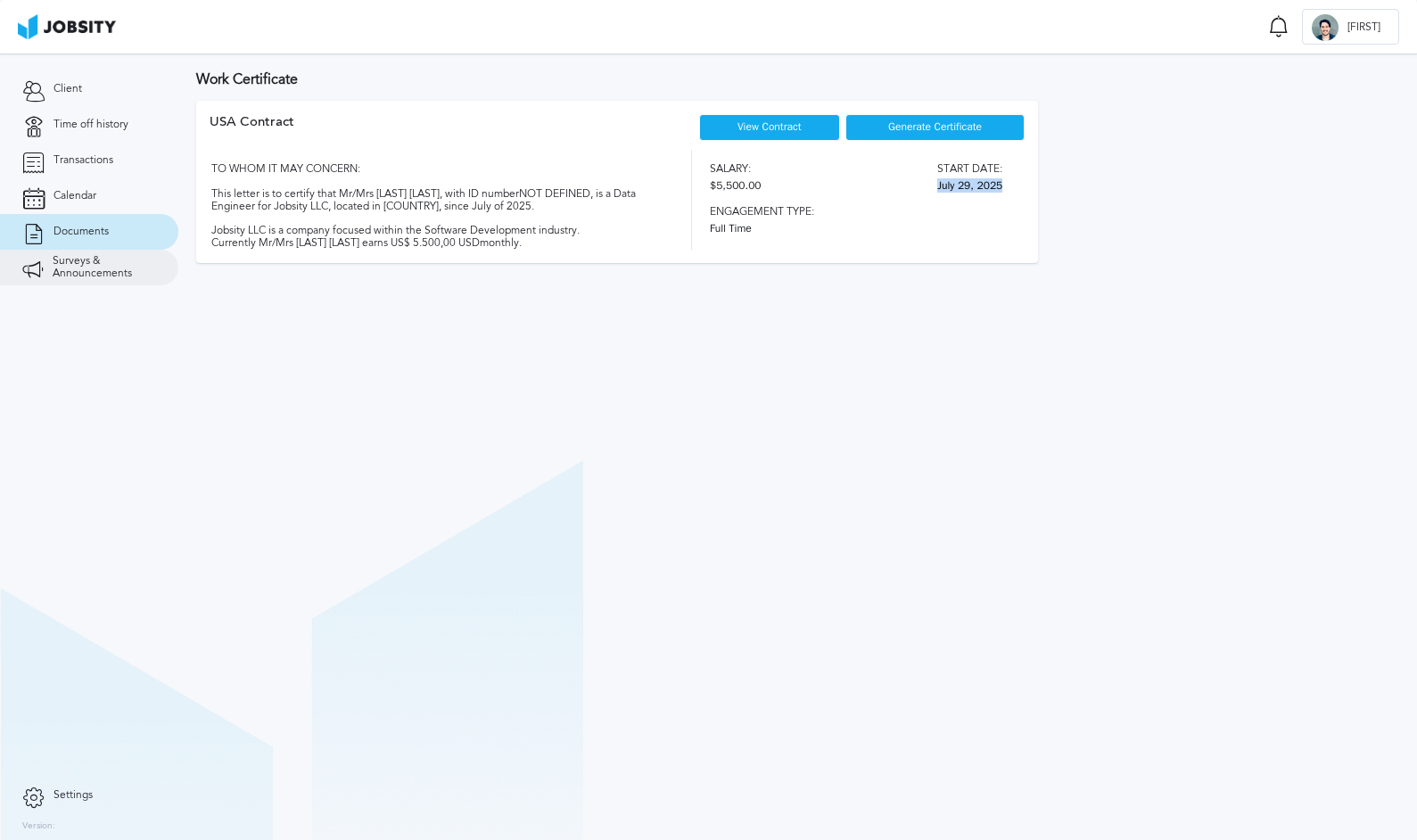 click on "Surveys & Announcements" at bounding box center [104, 268] 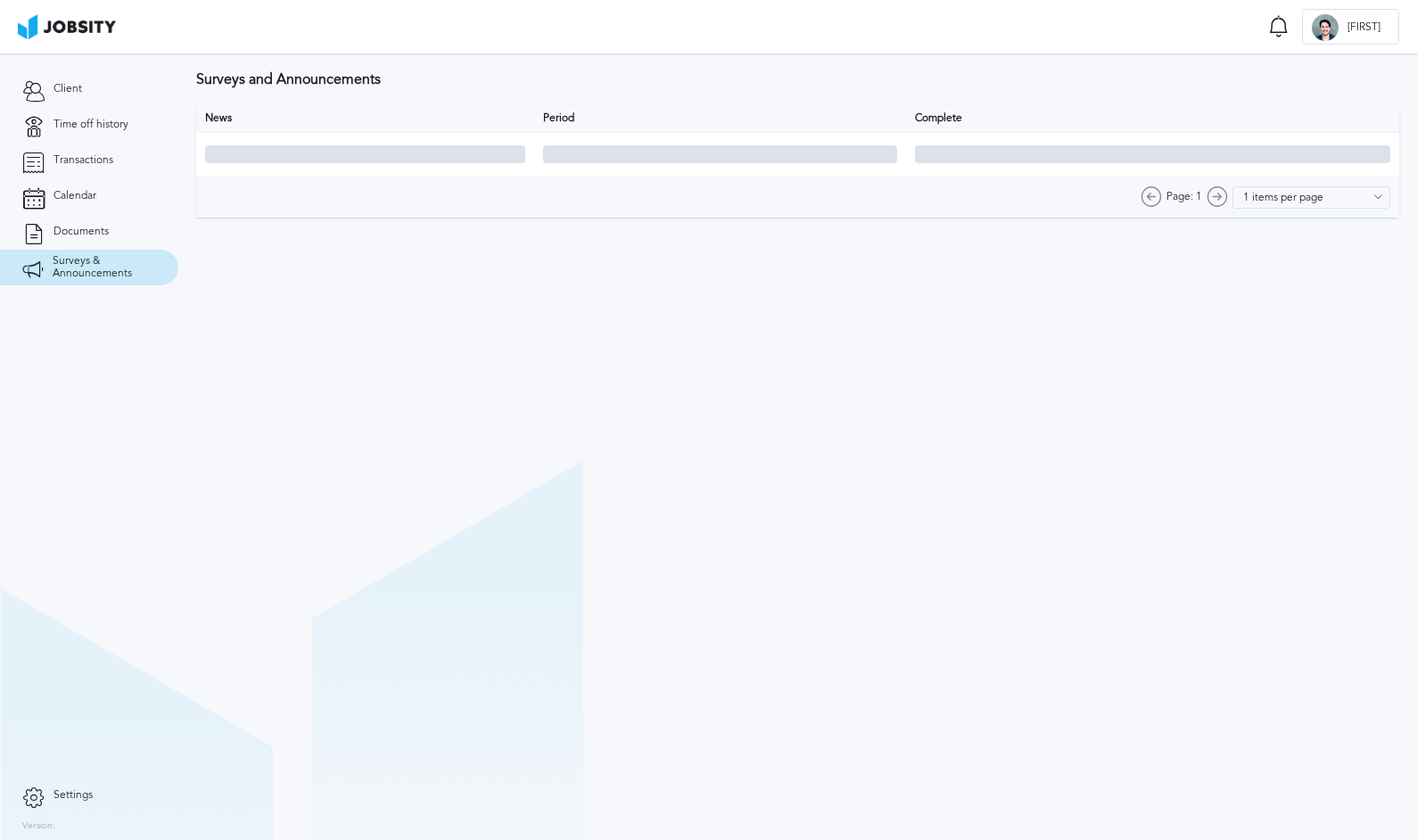 type on "10 items per page" 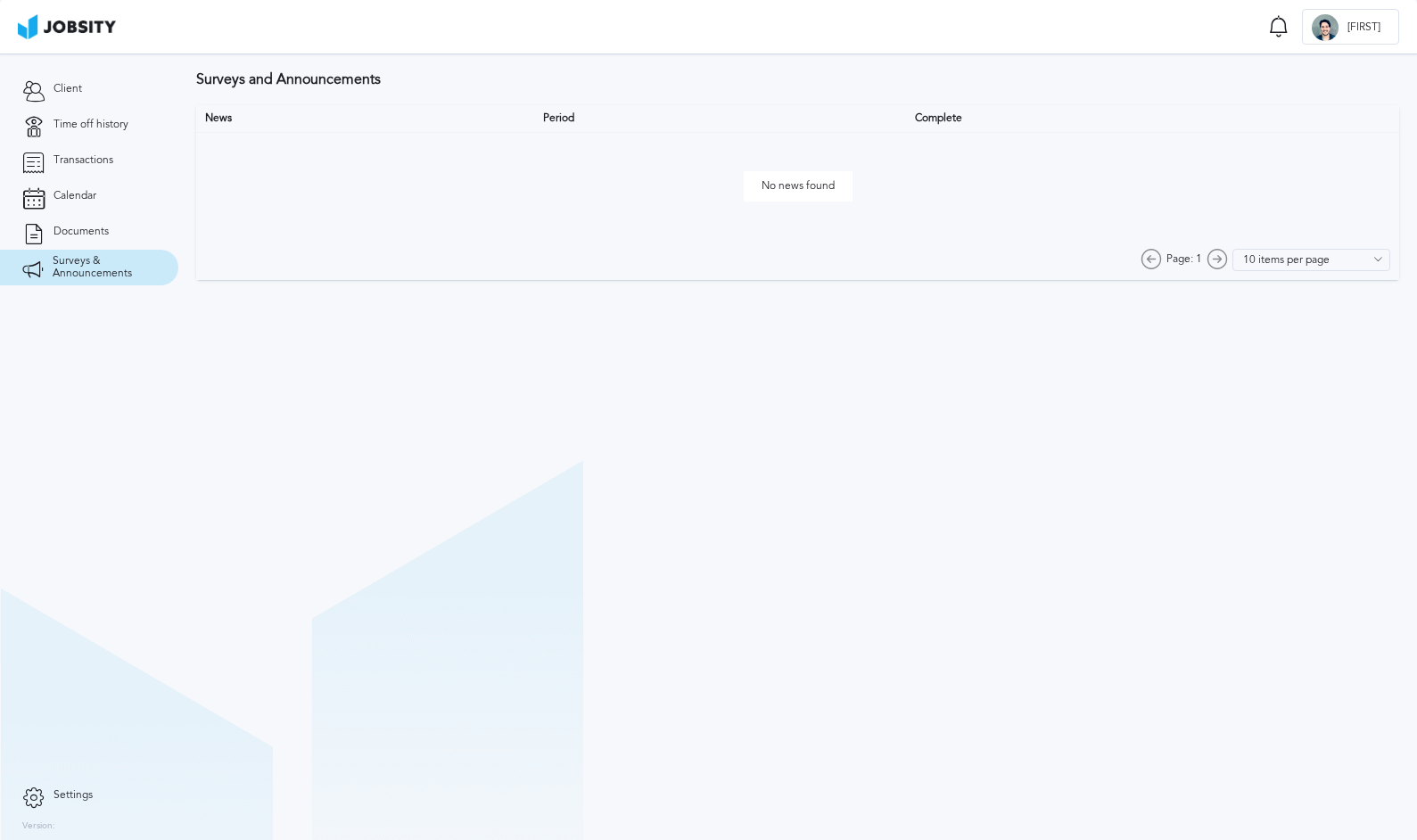 click on "Settings" at bounding box center [89, 795] 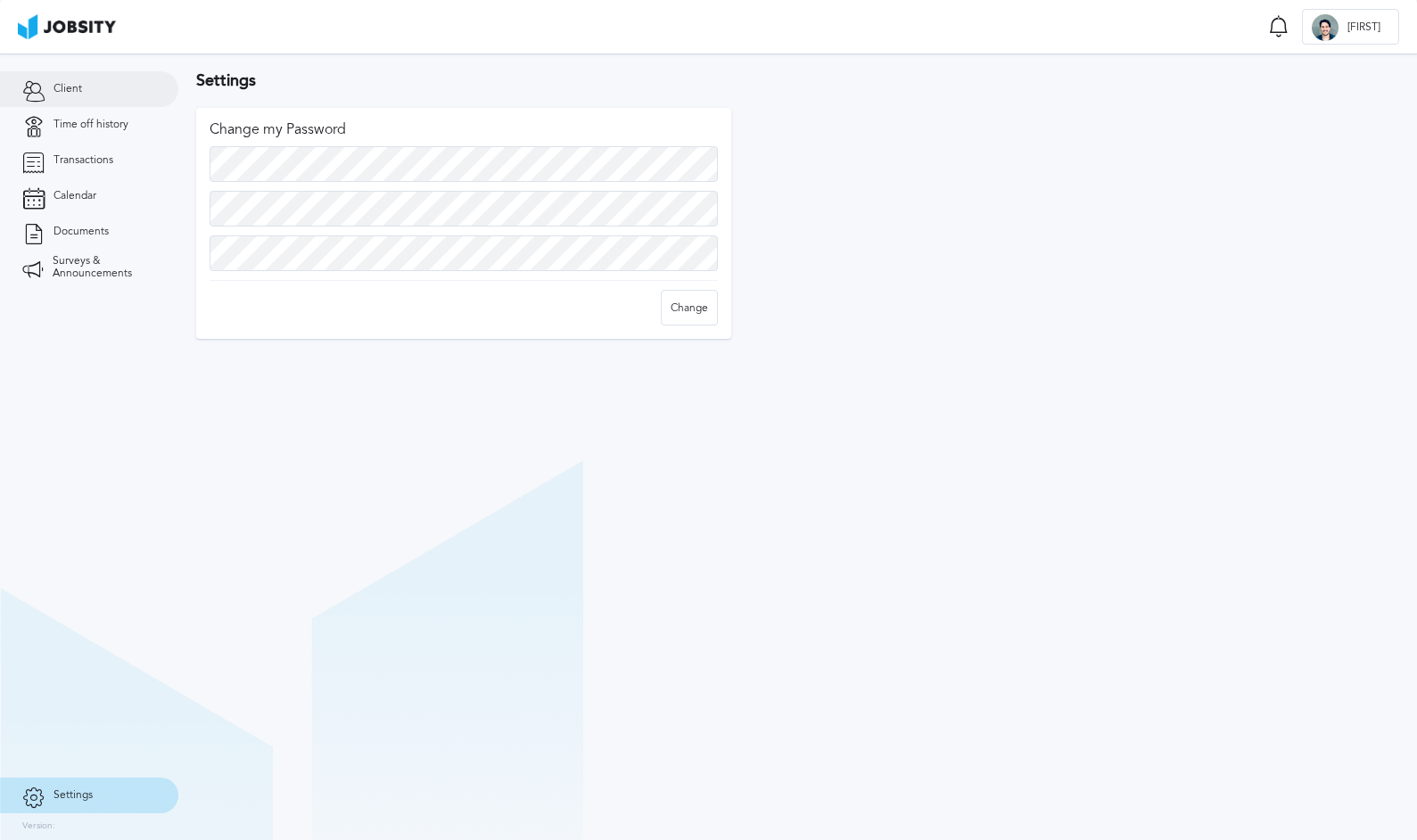 click on "Client" at bounding box center (89, 89) 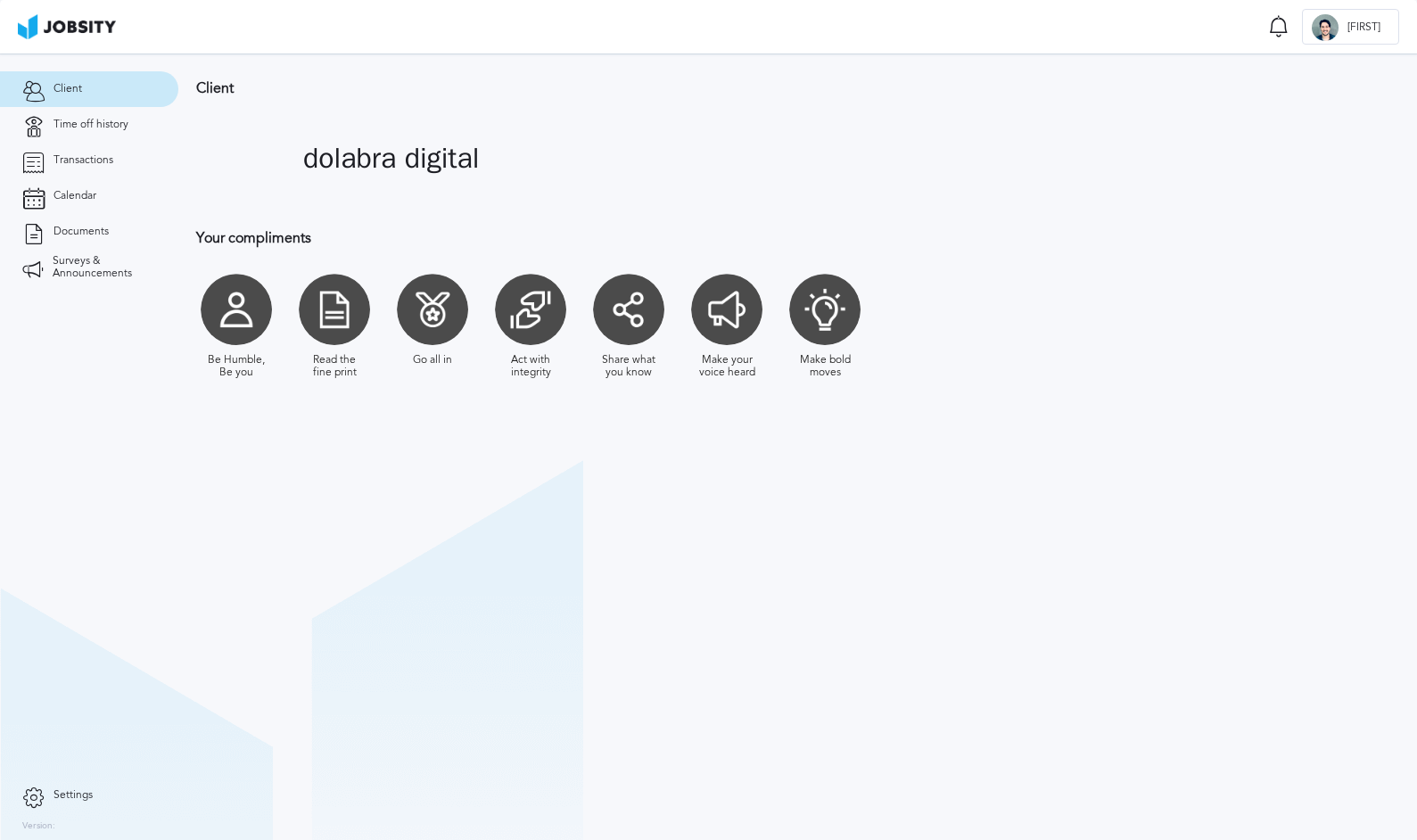 click at bounding box center (433, 309) 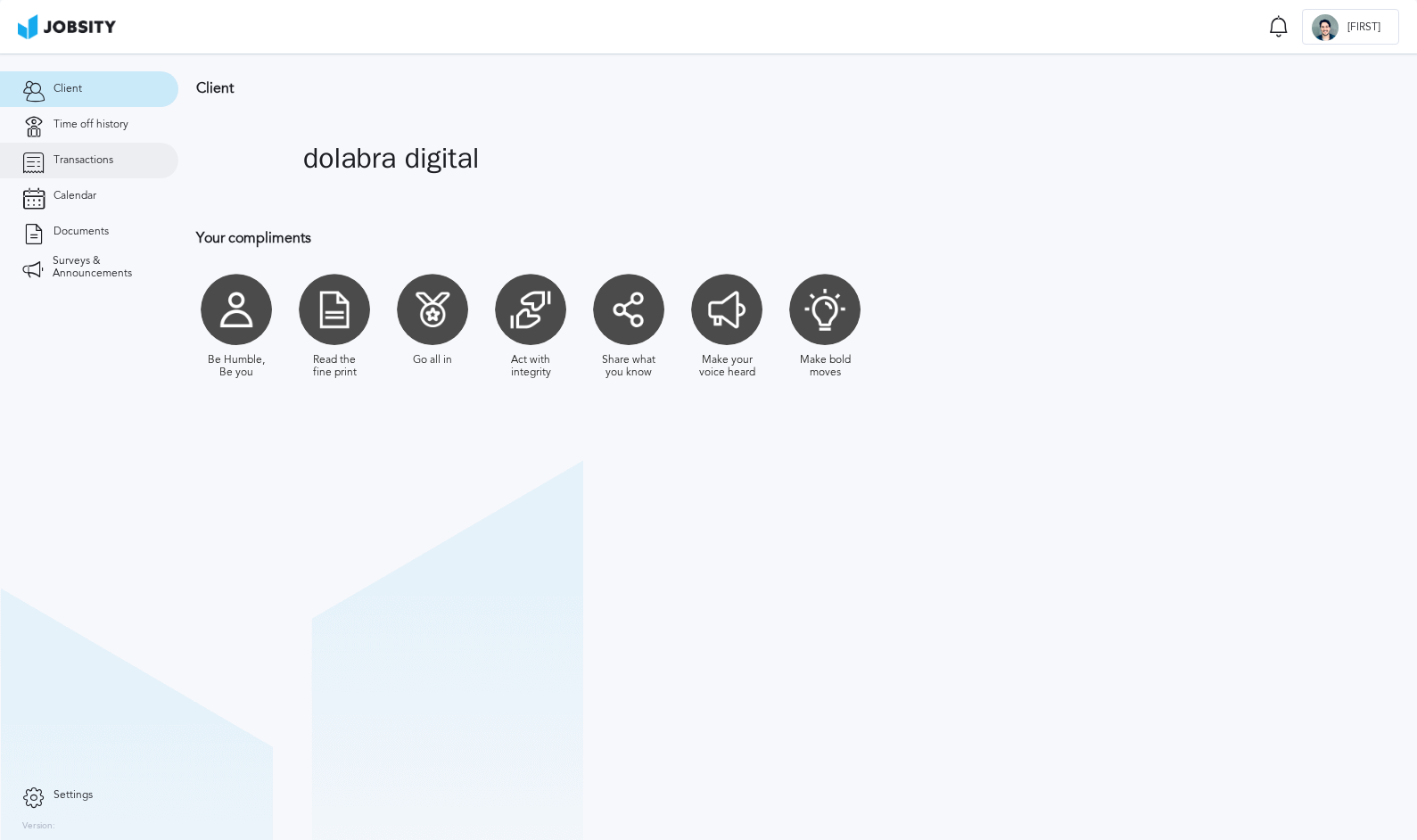 drag, startPoint x: 95, startPoint y: 136, endPoint x: 87, endPoint y: 148, distance: 14.422205 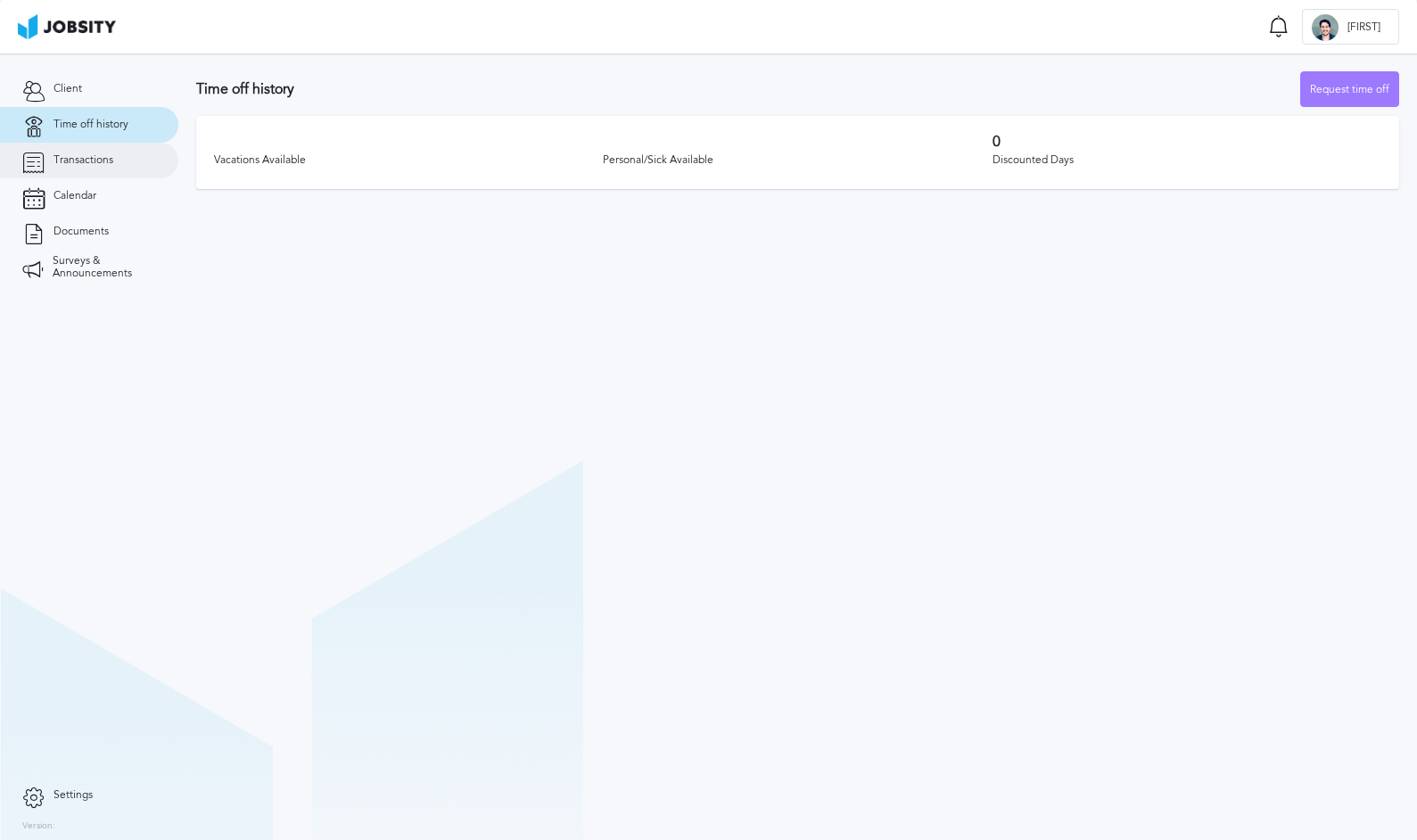 click on "Transactions" at bounding box center [83, 161] 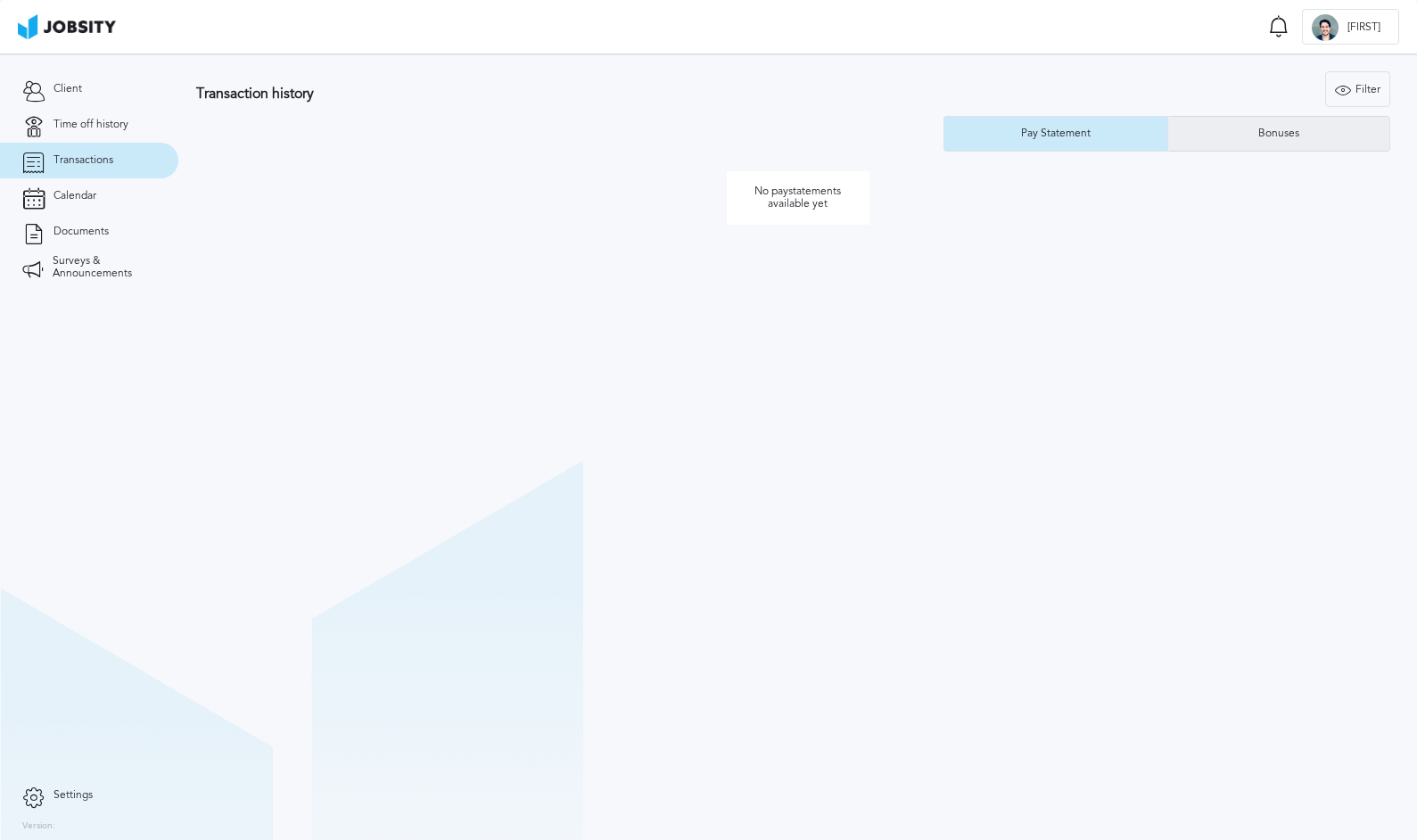 click on "Bonuses" at bounding box center (1279, 134) 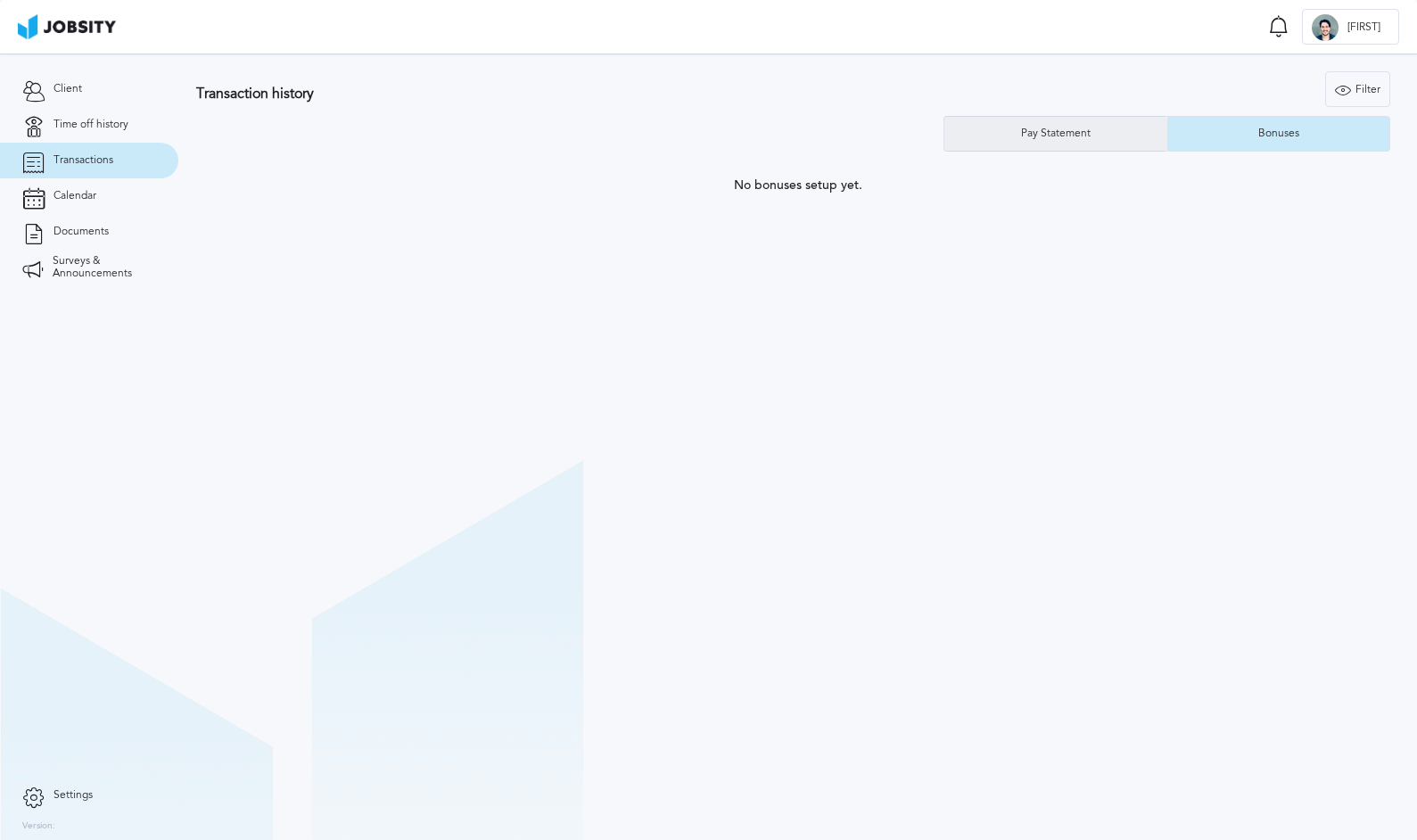 click on "Pay Statement" at bounding box center (1056, 134) 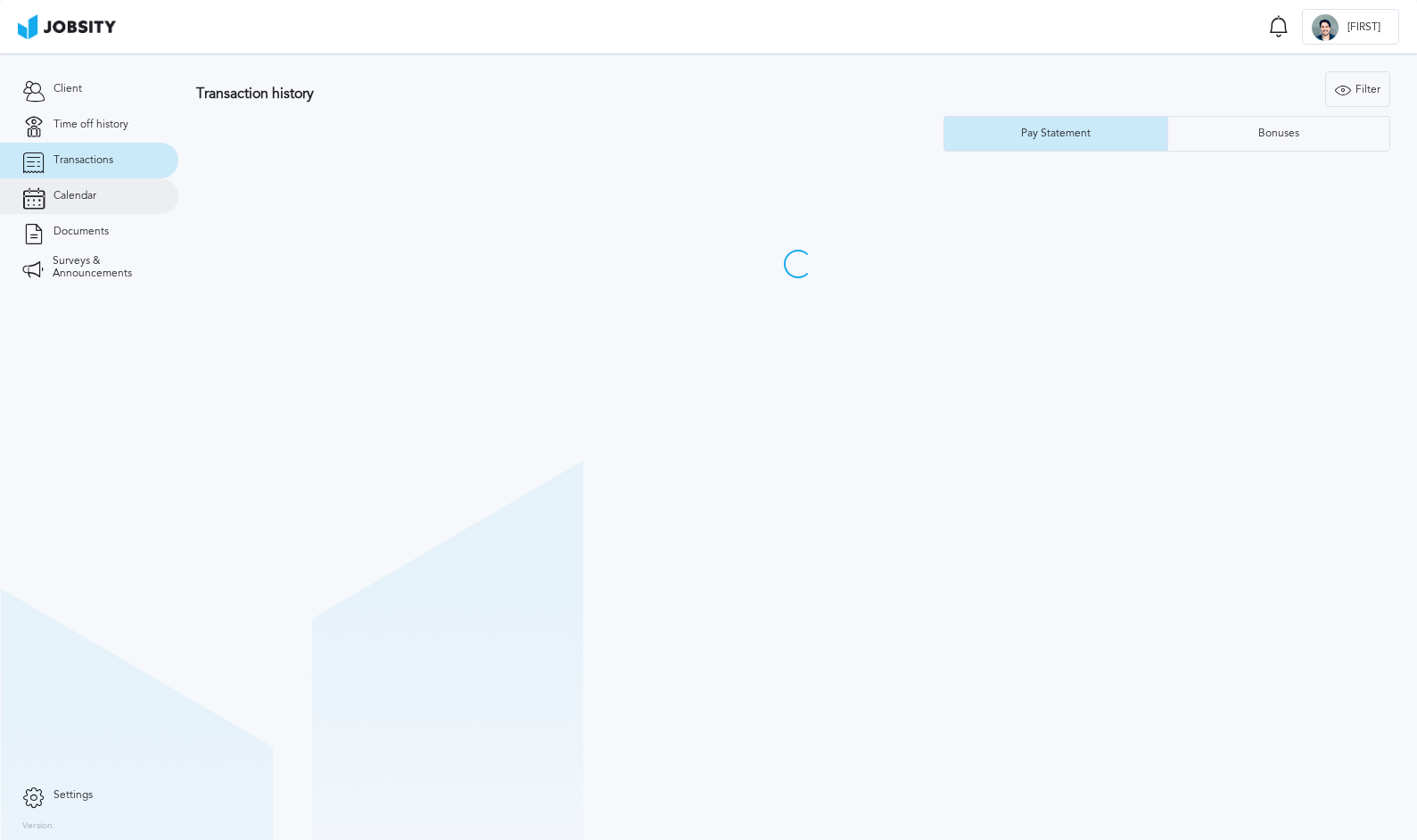 click on "Calendar" at bounding box center [89, 196] 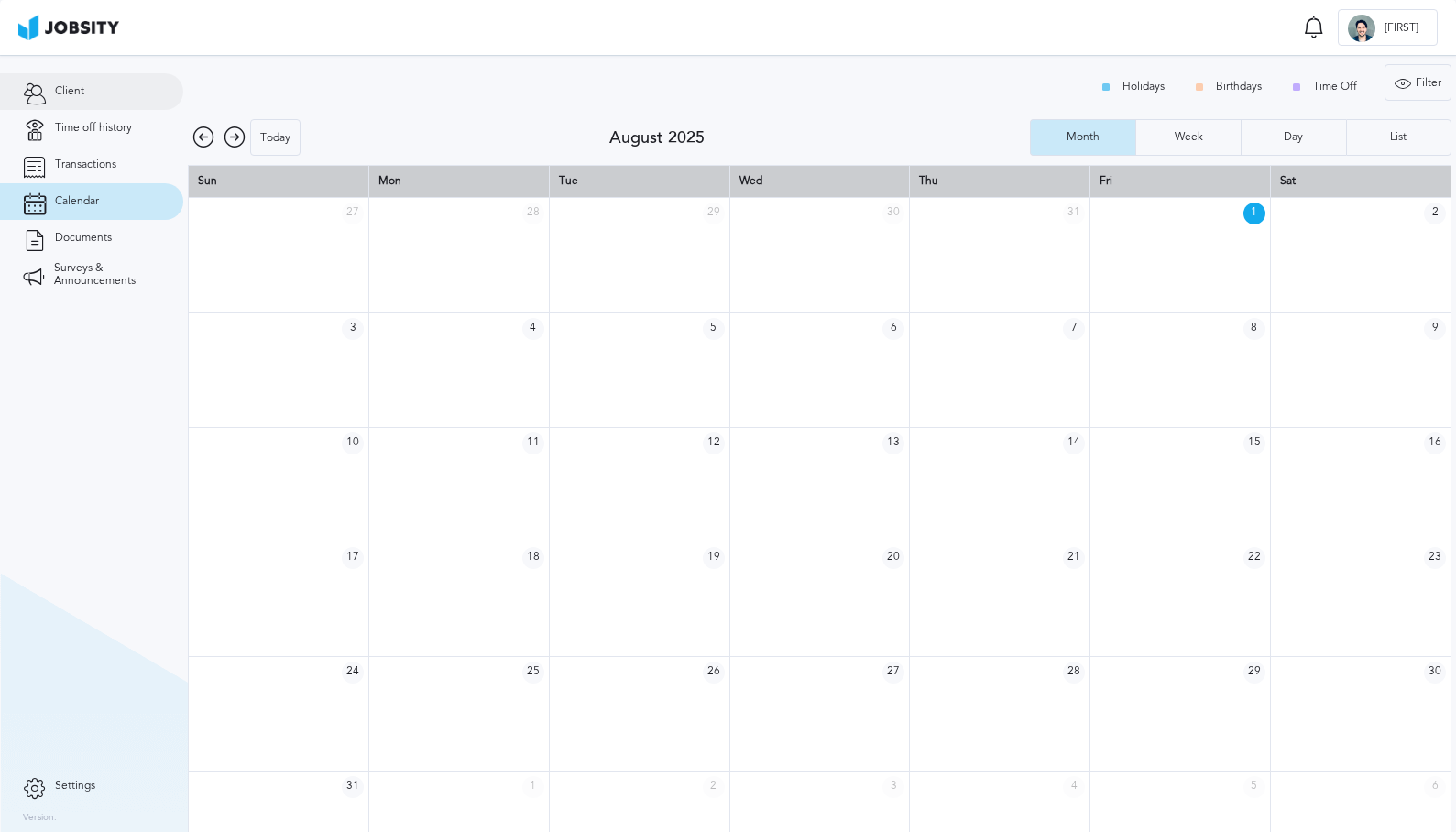 click on "Client" at bounding box center [92, 92] 